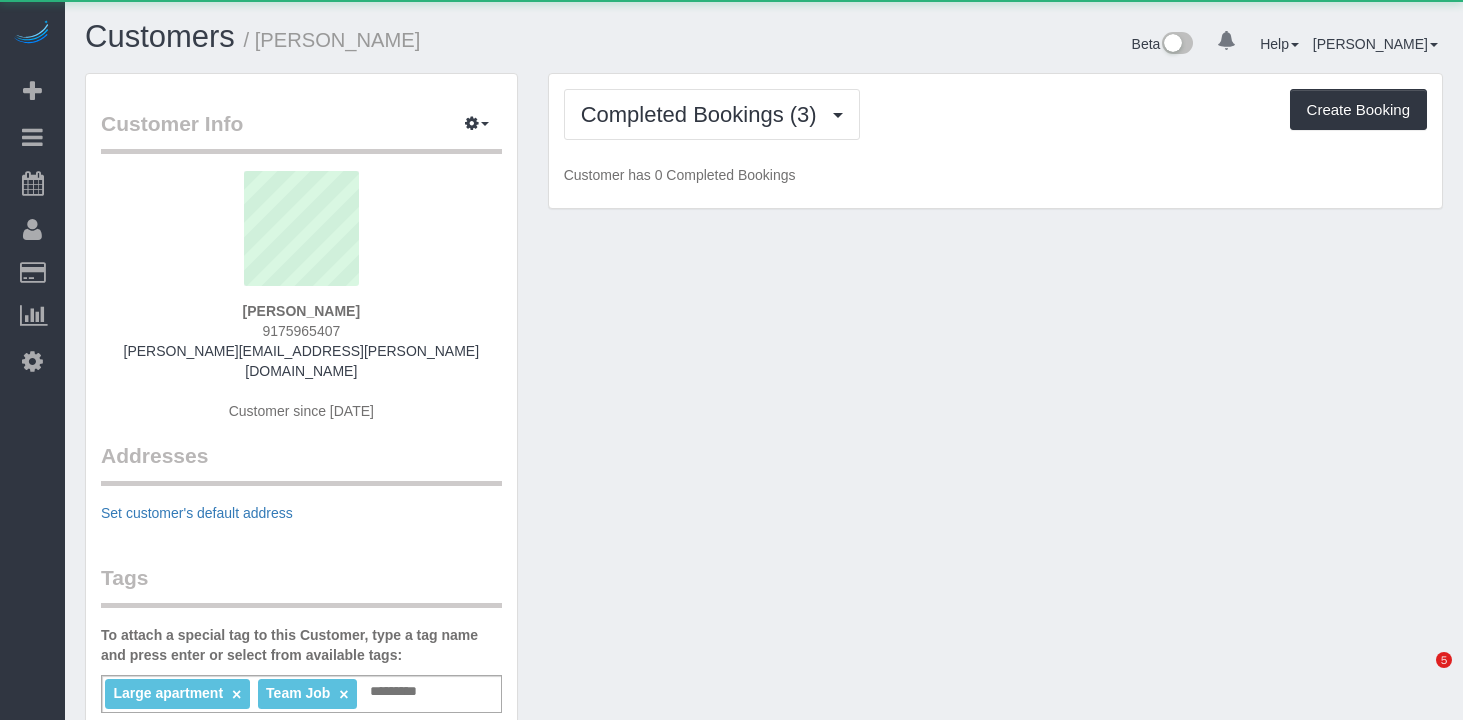 scroll, scrollTop: 0, scrollLeft: 0, axis: both 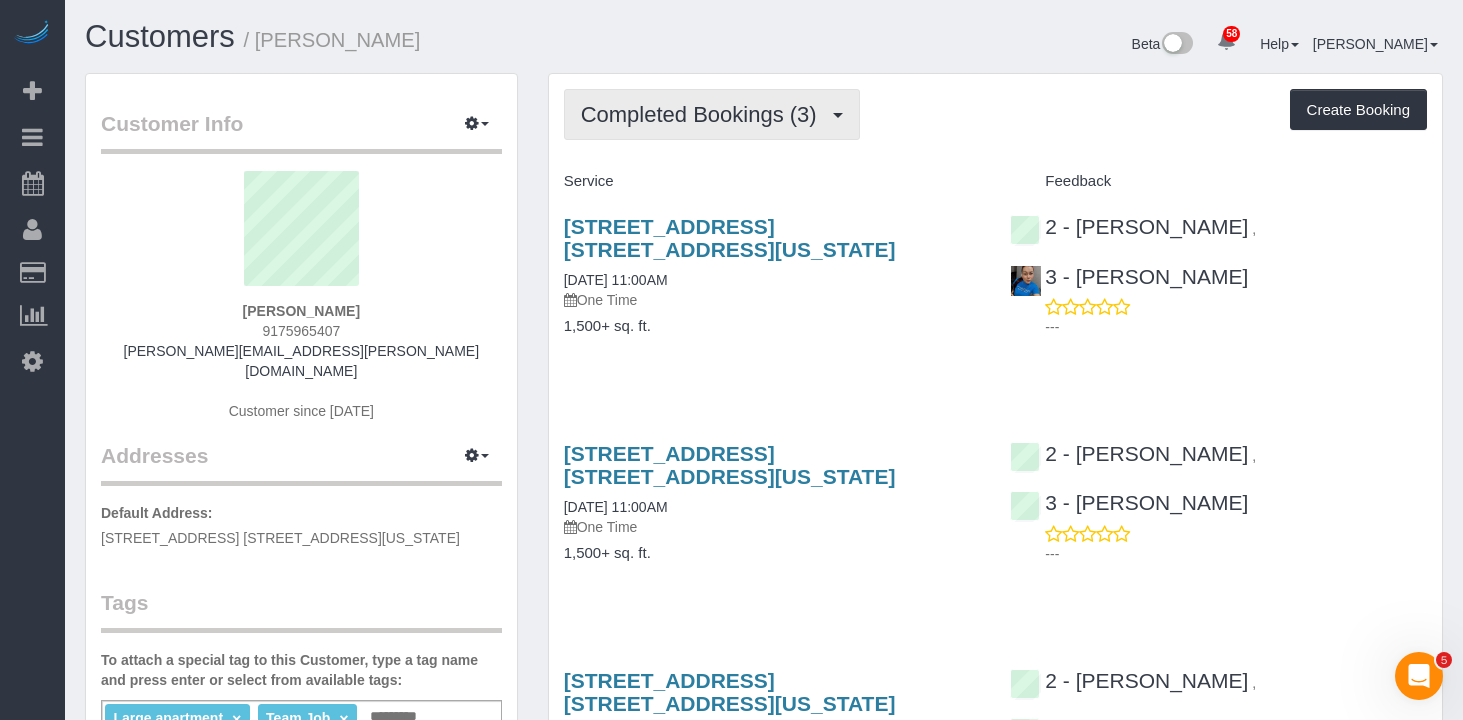 click on "Completed Bookings (3)" at bounding box center [704, 114] 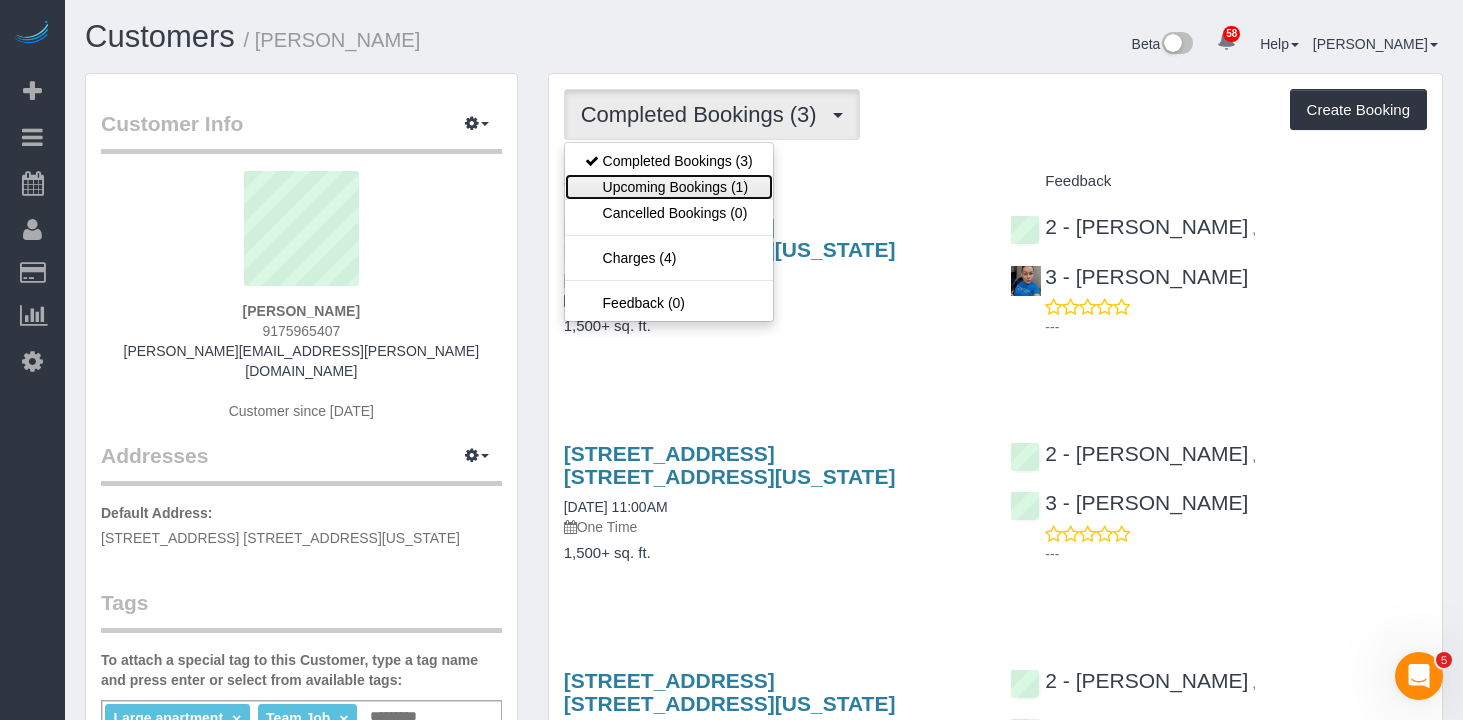 click on "Upcoming Bookings (1)" at bounding box center (669, 187) 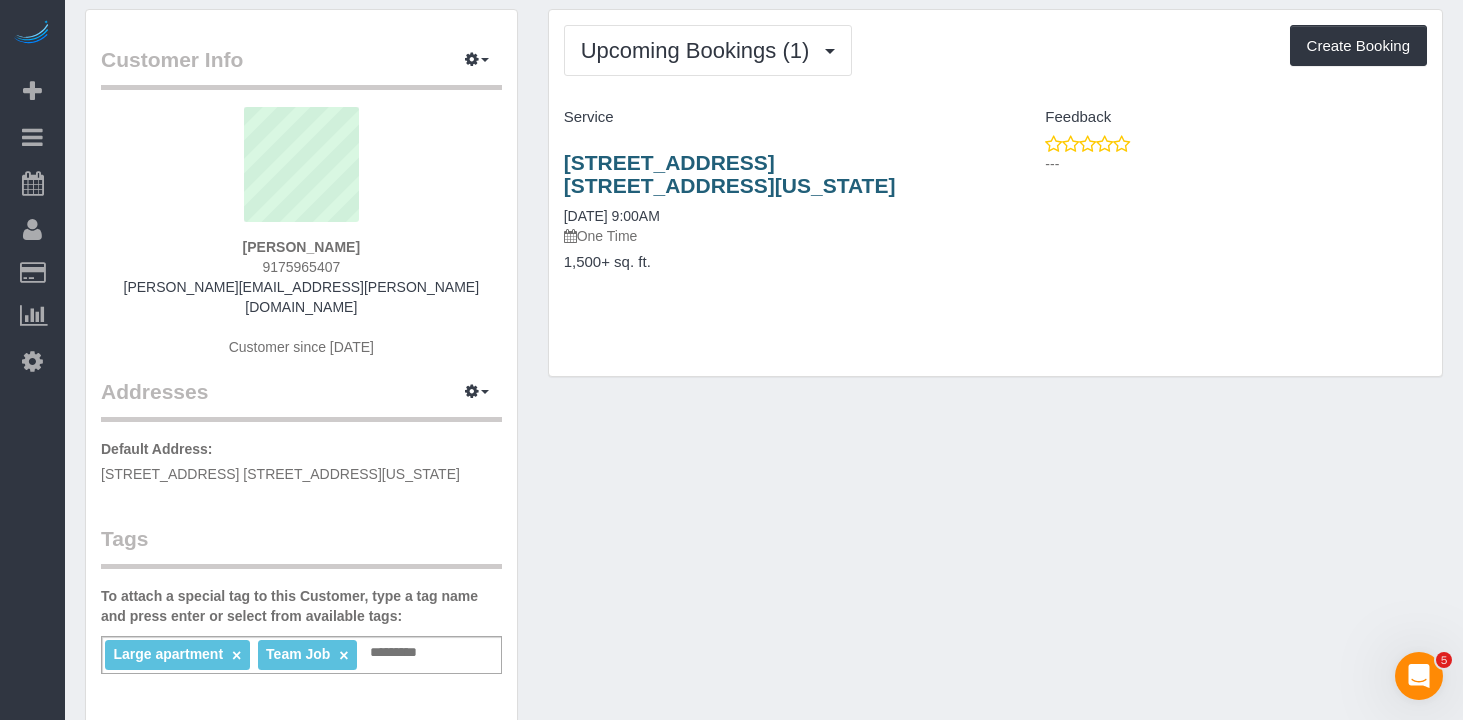 scroll, scrollTop: 44, scrollLeft: 0, axis: vertical 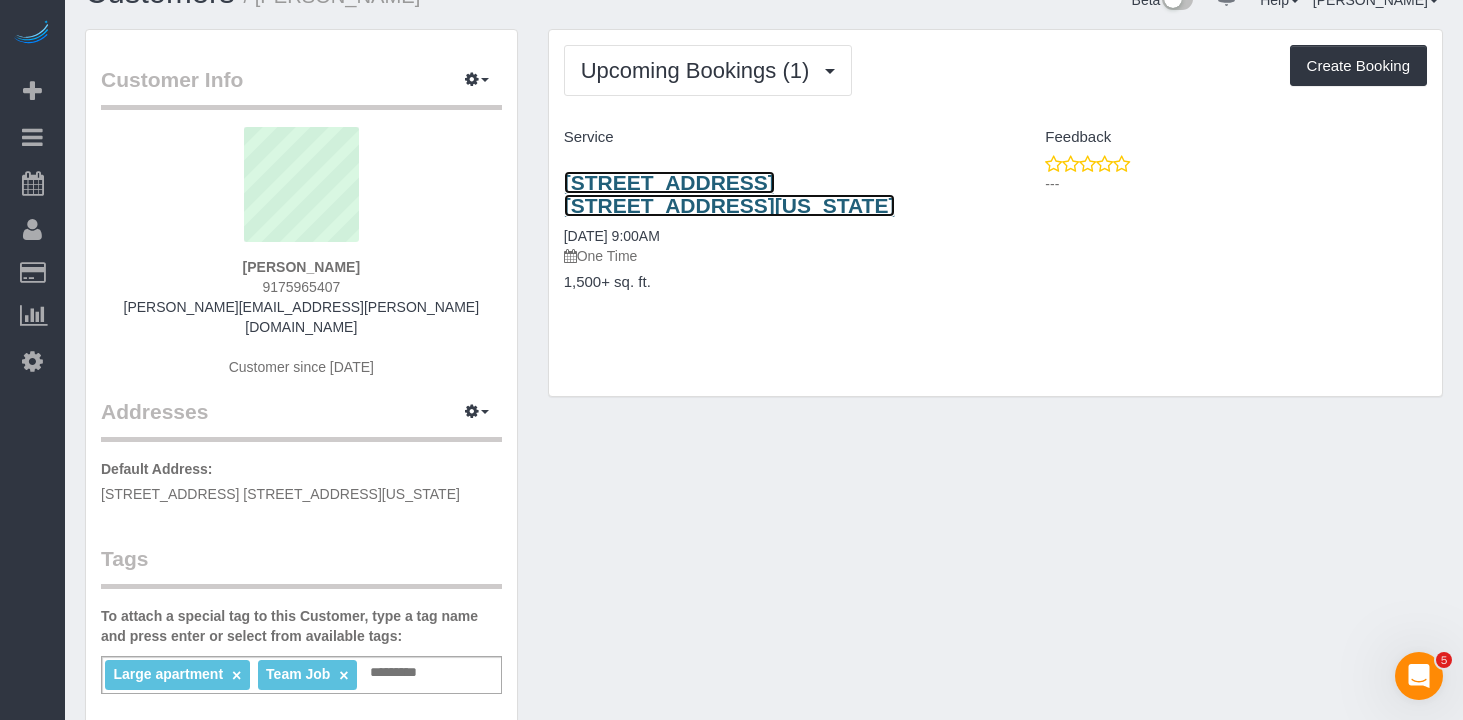 click on "[STREET_ADDRESS] [STREET_ADDRESS][US_STATE]" at bounding box center (730, 194) 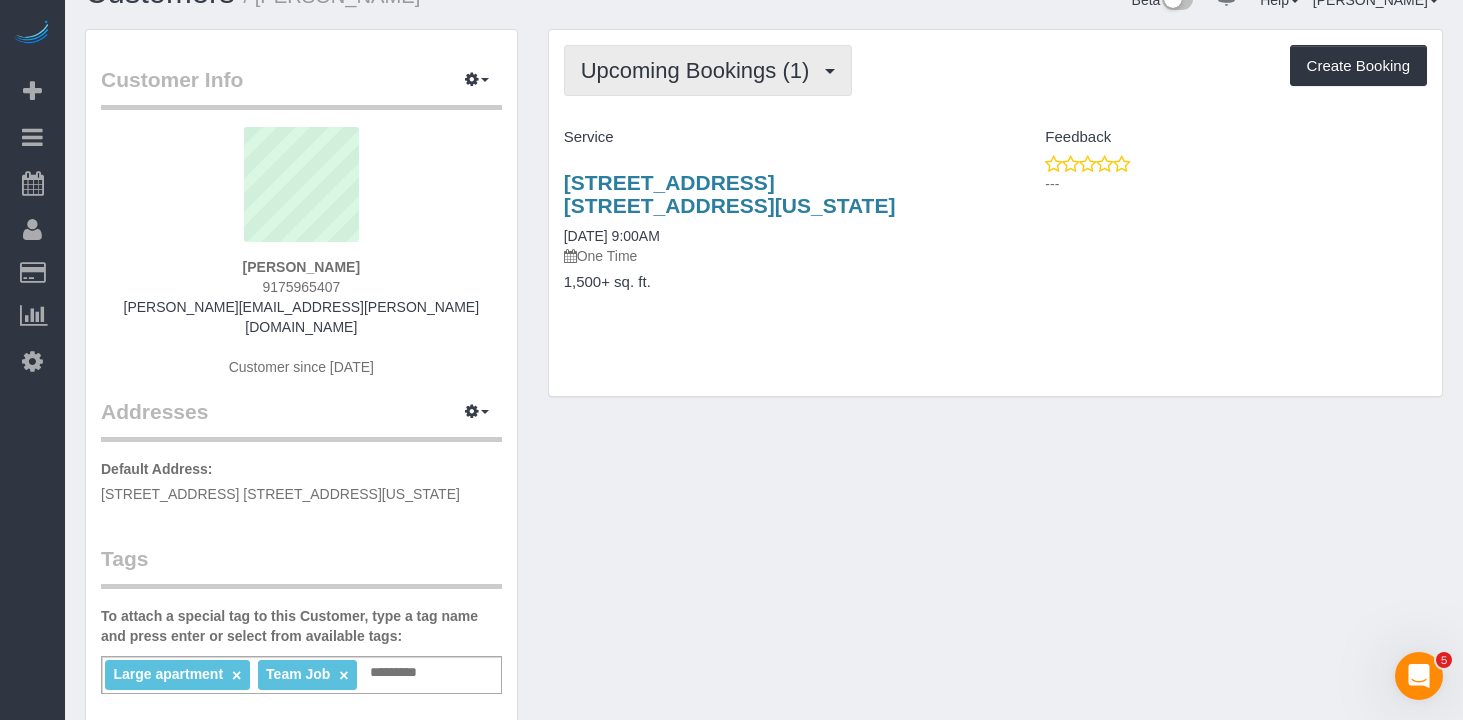 click on "Upcoming Bookings (1)" at bounding box center (700, 70) 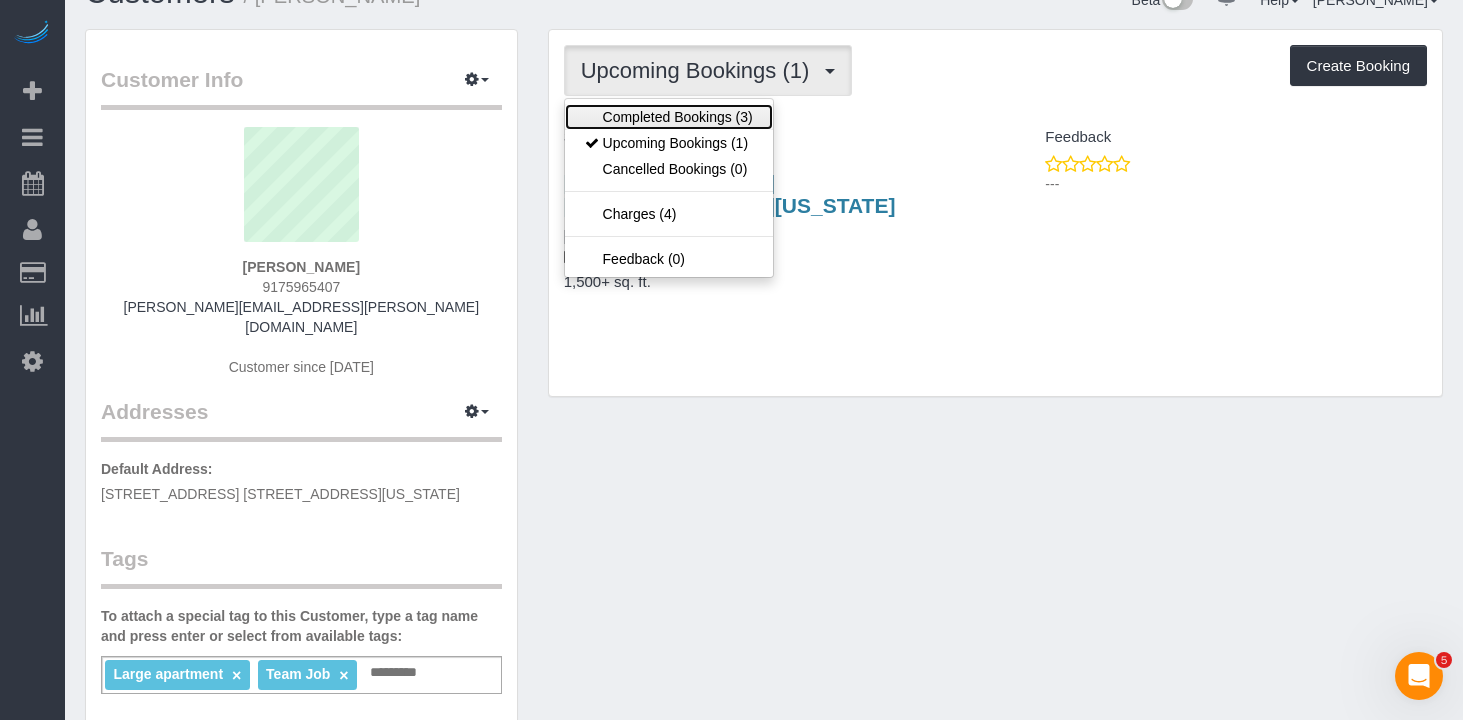 click on "Completed Bookings (3)" at bounding box center [669, 117] 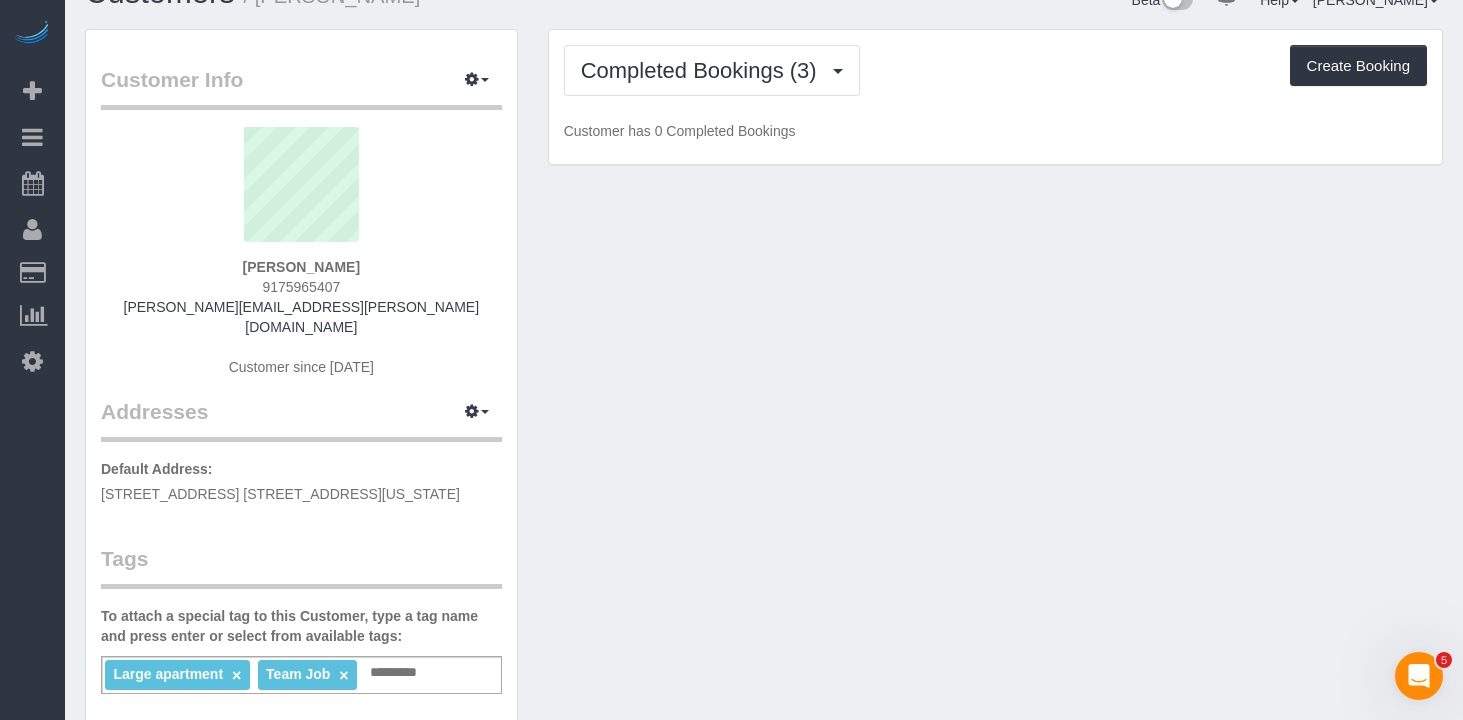 click on "Completed Bookings (3)
Completed Bookings (3)
Upcoming Bookings (1)
Cancelled Bookings (0)
Charges (4)
Feedback (0)
Create Booking
Customer has 0 Completed Bookings" at bounding box center (995, 97) 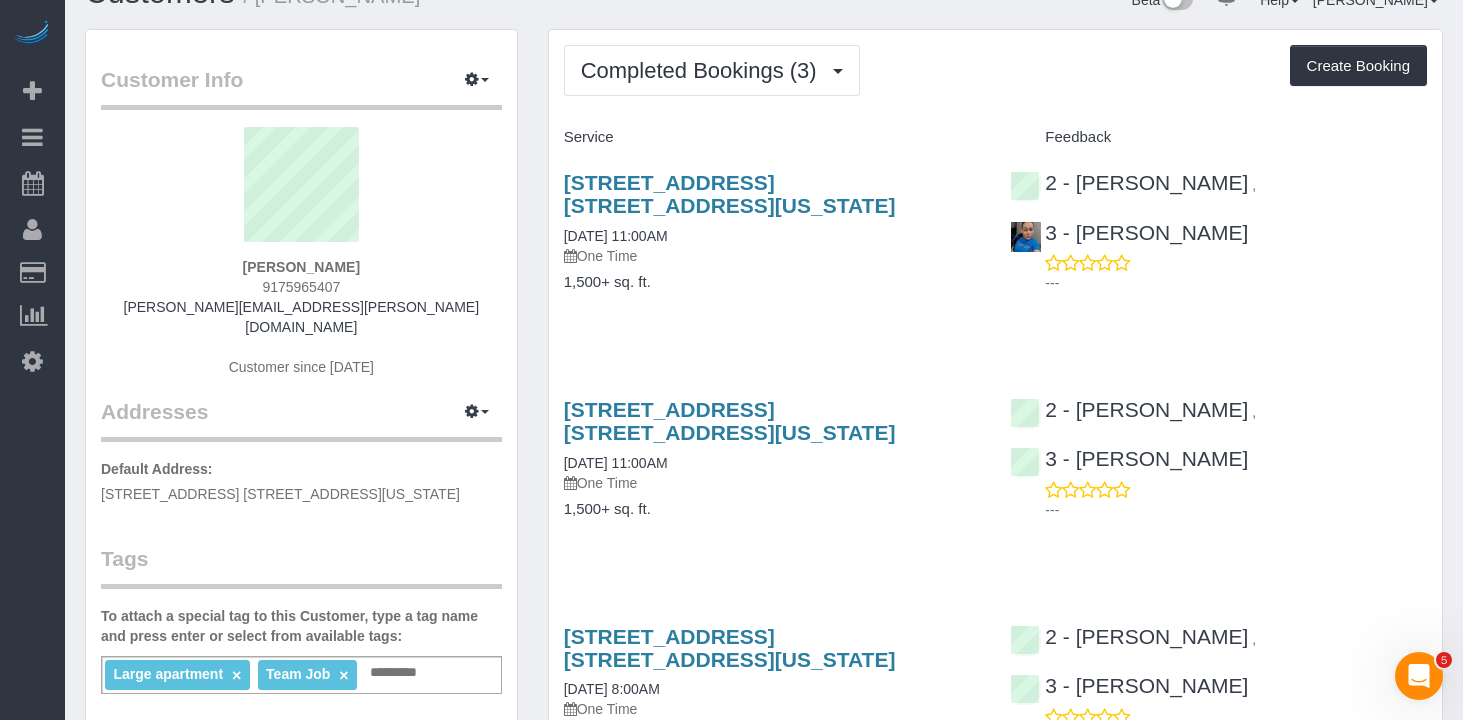 click on "151 Wooster Street, Apt. 6b, New York, NY 10012
06/23/2025 11:00AM
One Time
1,500+ sq. ft." at bounding box center (772, 242) 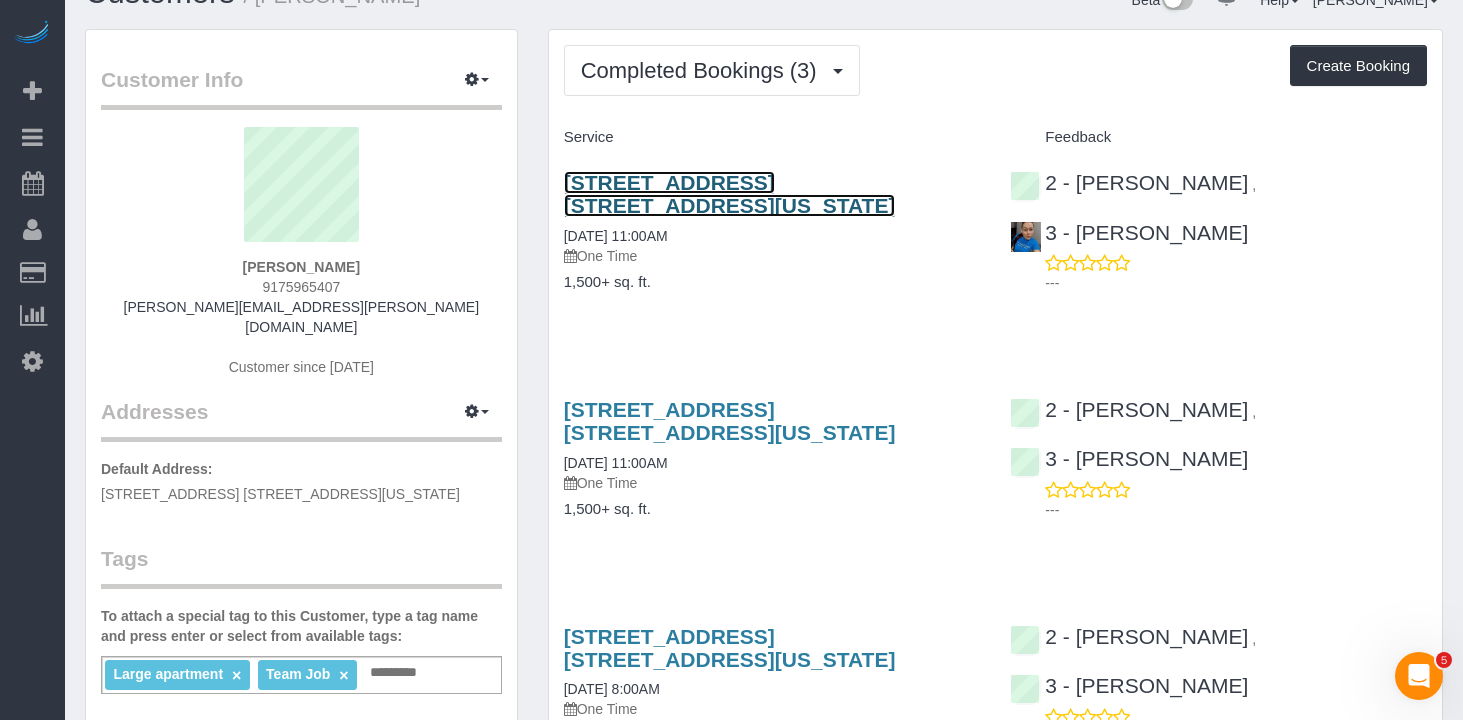 click on "151 Wooster Street, Apt. 6b, New York, NY 10012" at bounding box center (730, 194) 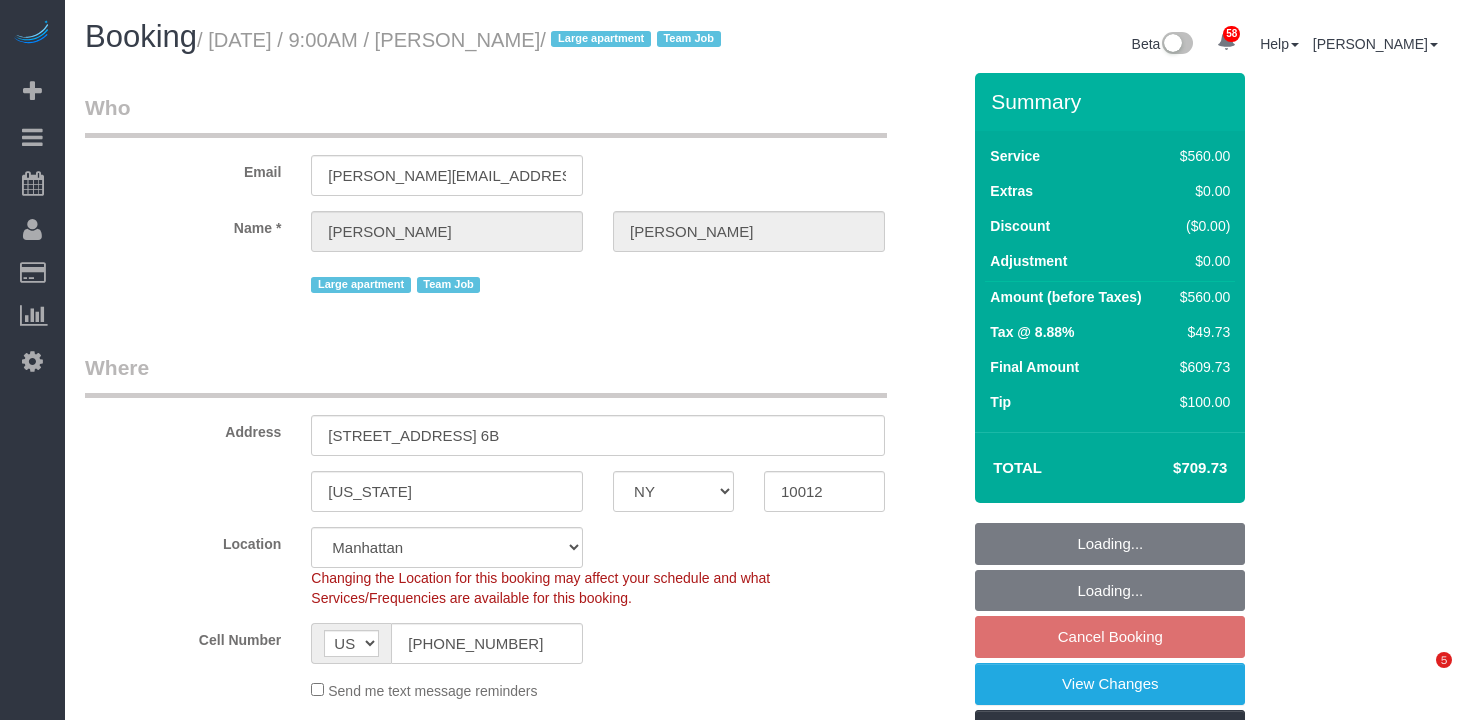 select on "NY" 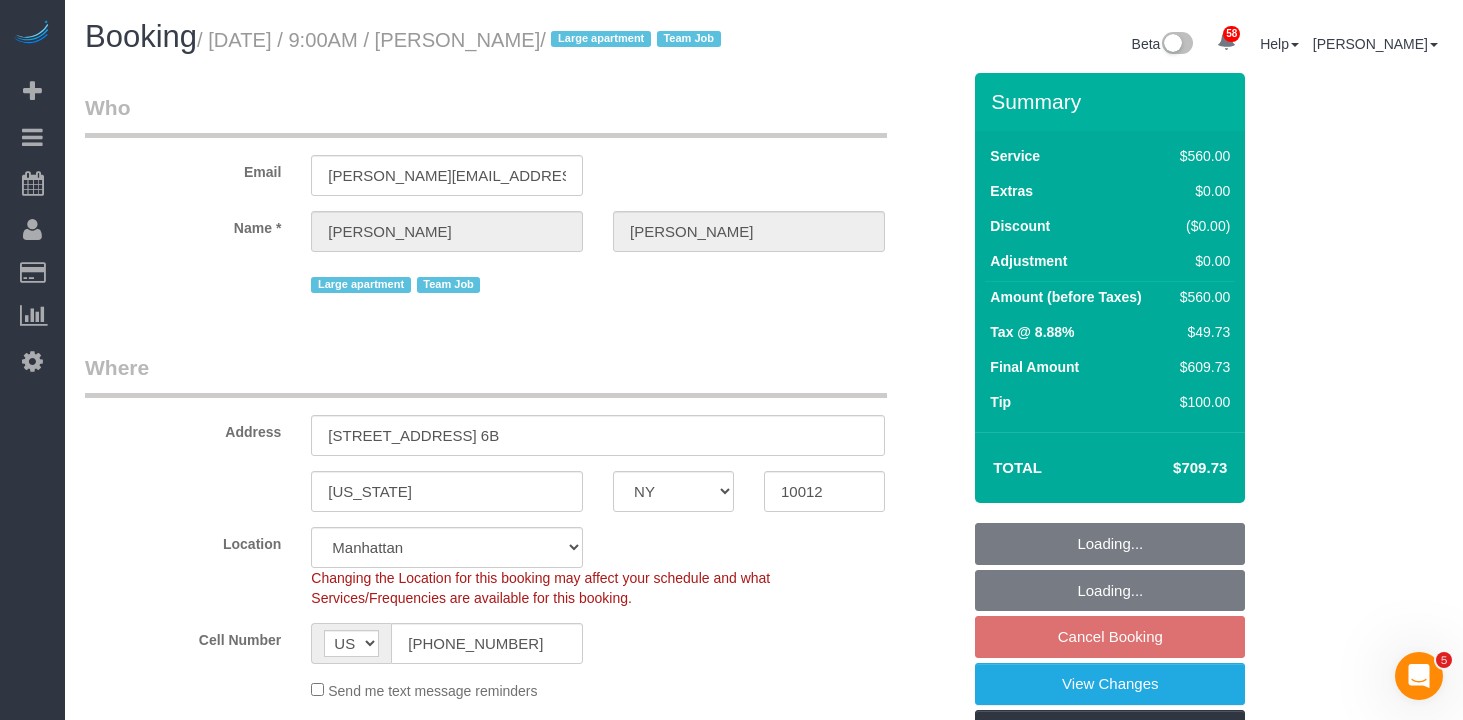 scroll, scrollTop: 0, scrollLeft: 0, axis: both 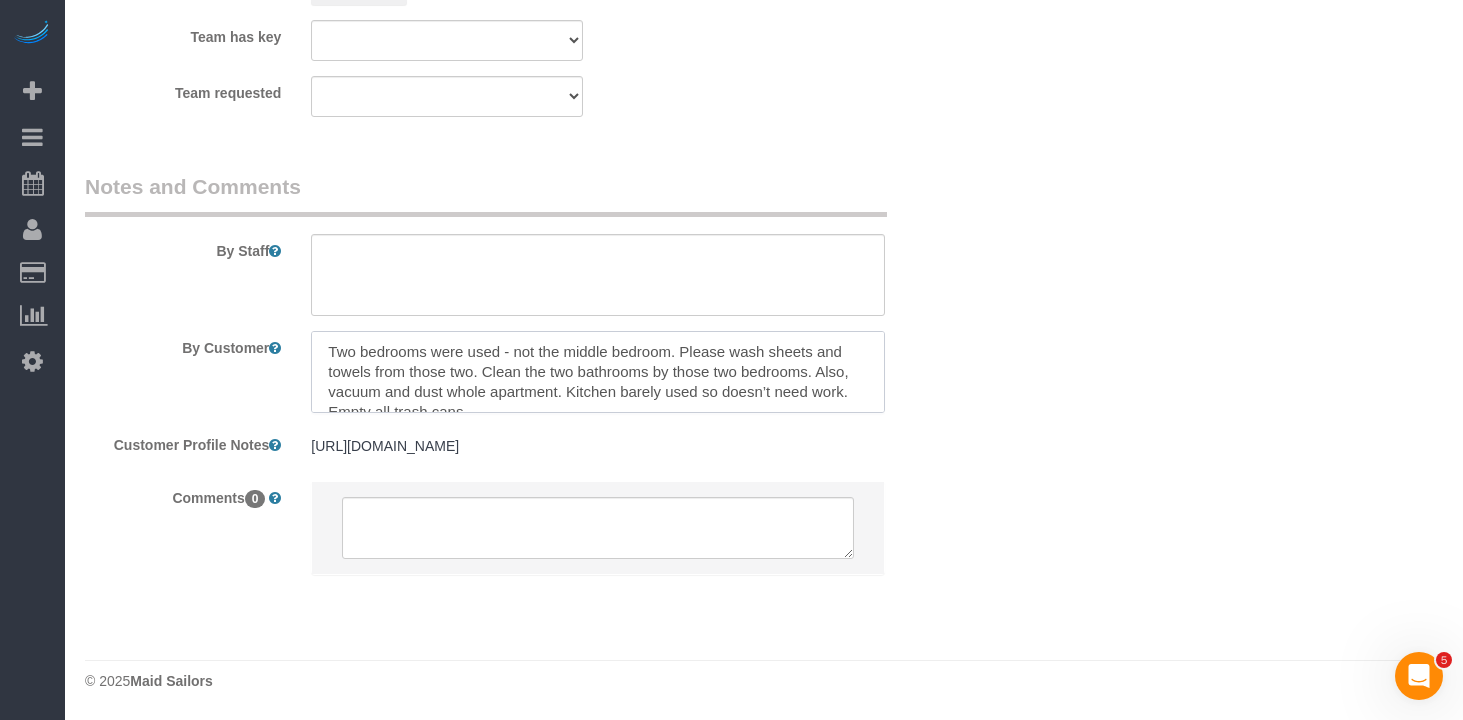 drag, startPoint x: 639, startPoint y: 387, endPoint x: 605, endPoint y: 390, distance: 34.132095 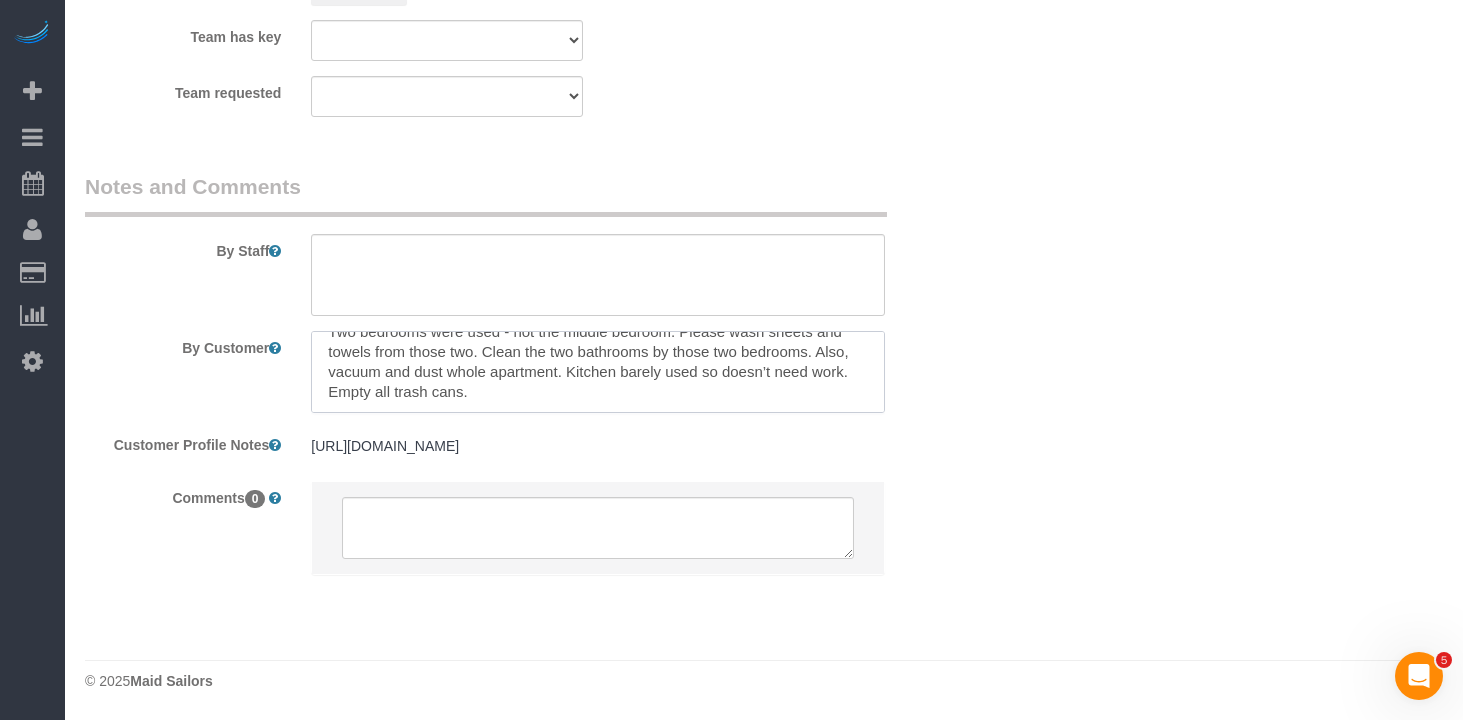 scroll, scrollTop: 15, scrollLeft: 0, axis: vertical 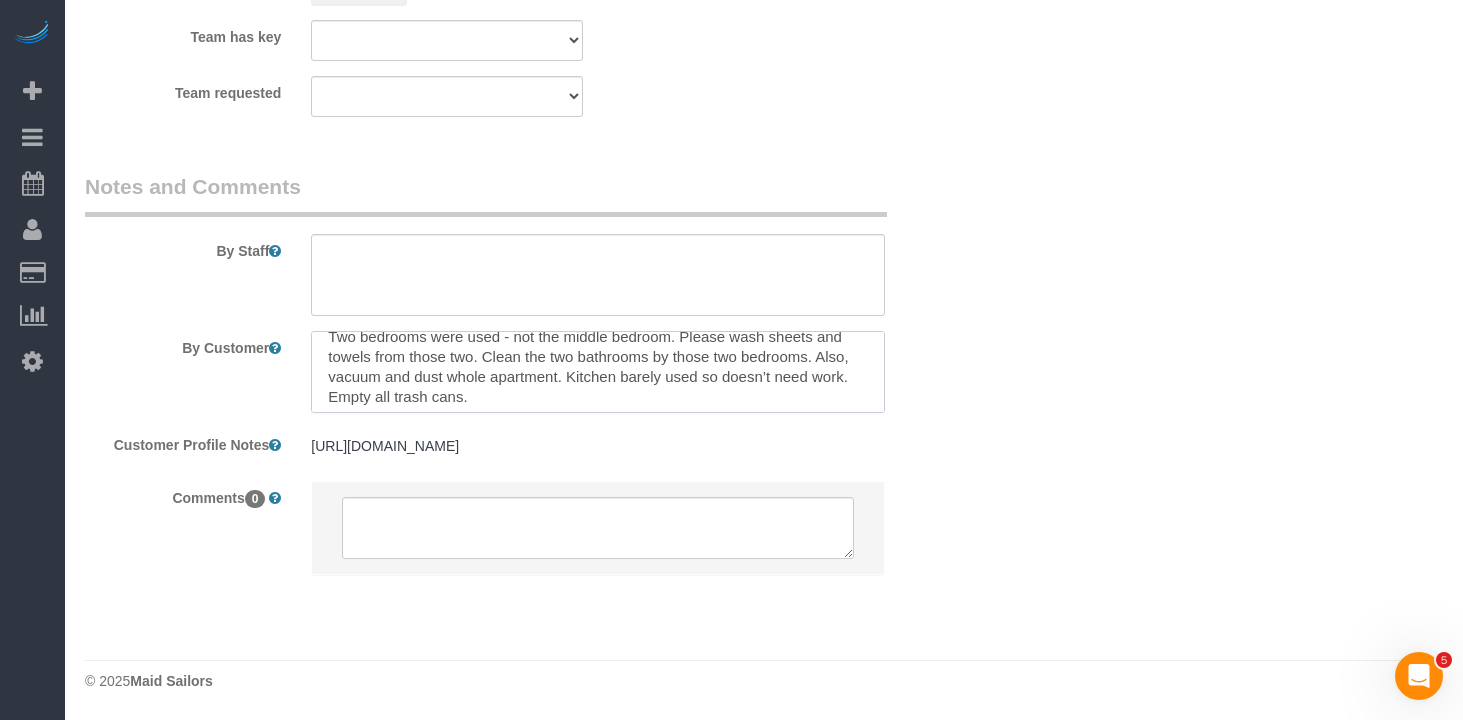click at bounding box center (598, 372) 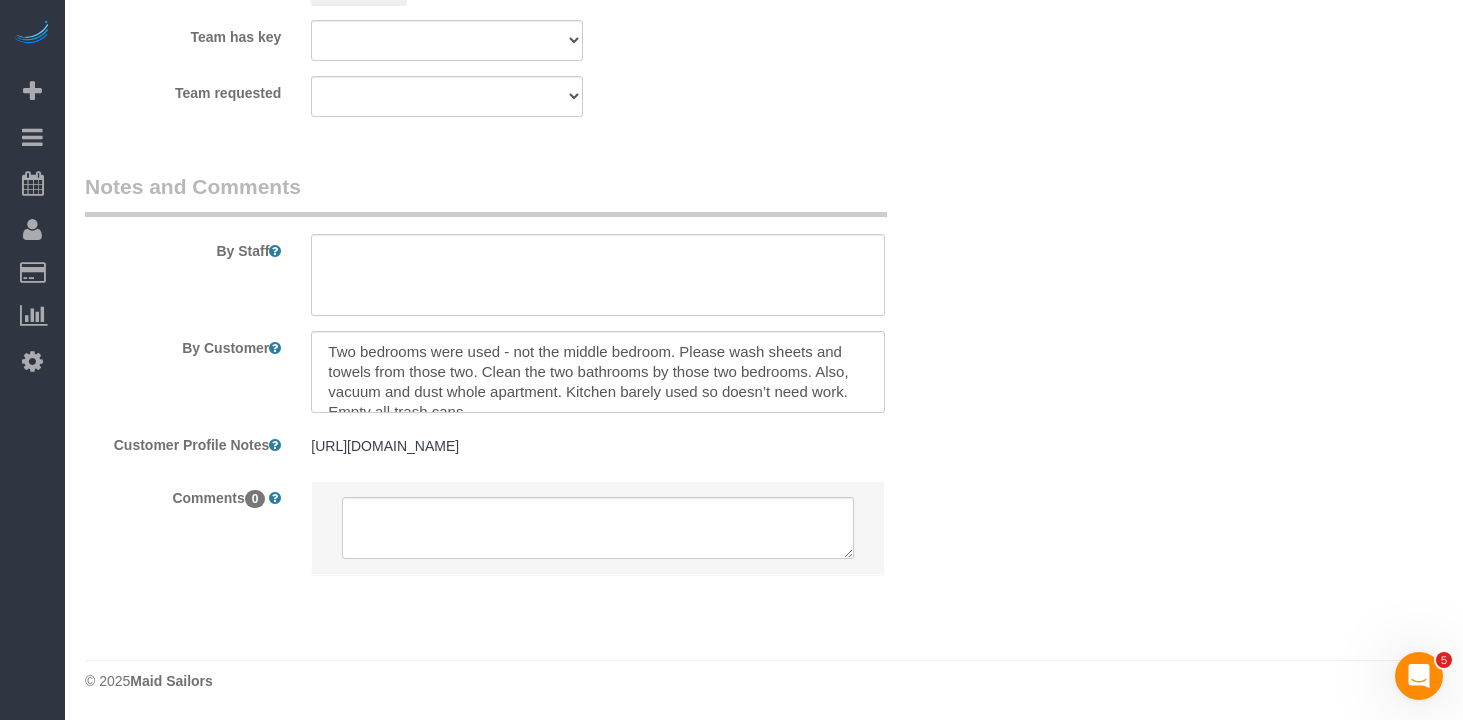 click on "By Customer" at bounding box center (522, 372) 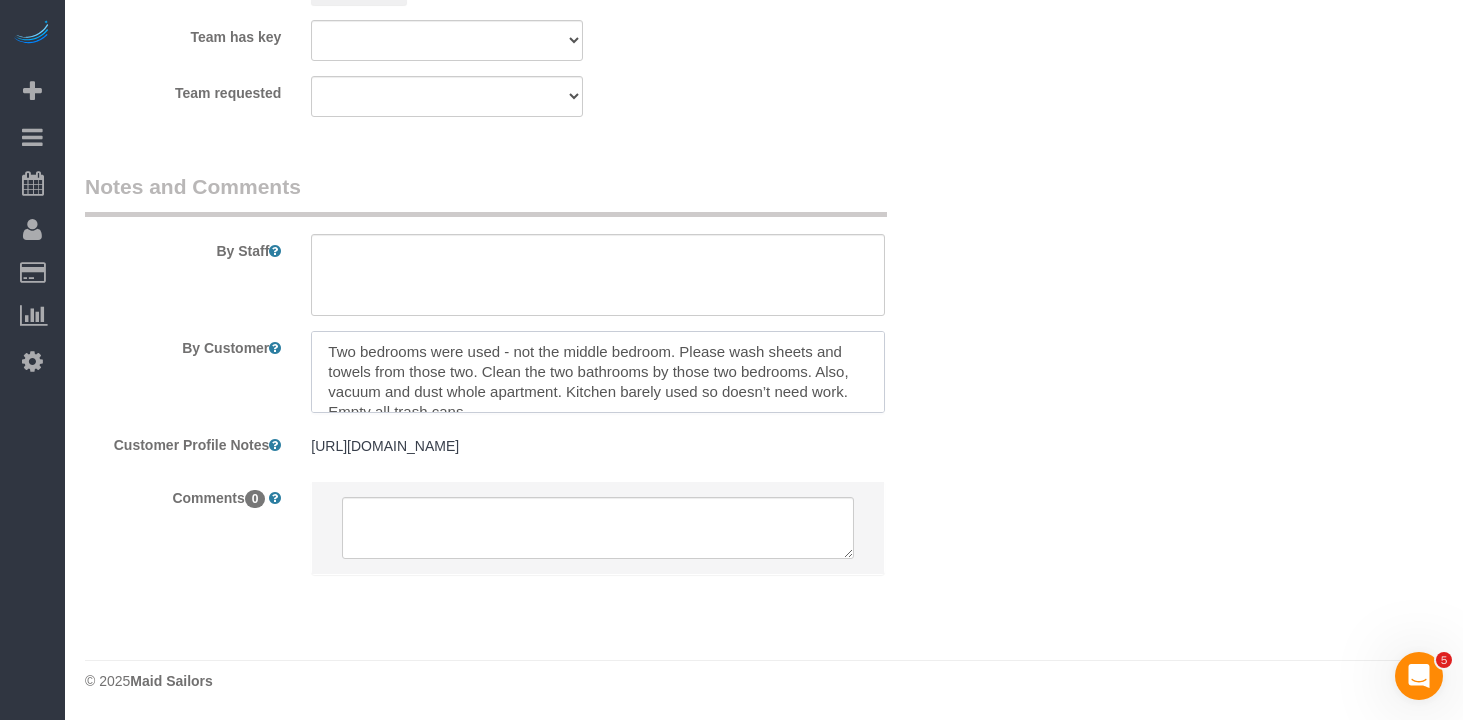 click at bounding box center (598, 372) 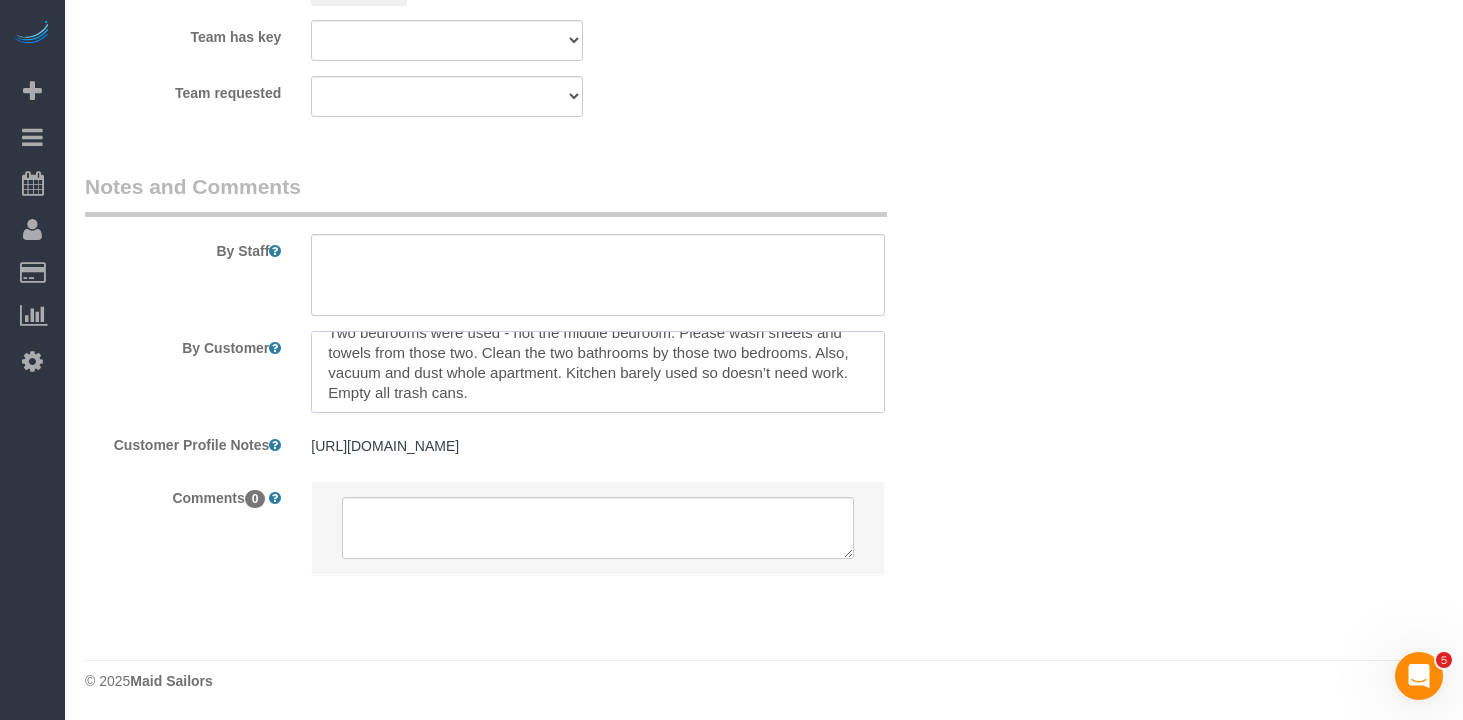 scroll, scrollTop: 0, scrollLeft: 0, axis: both 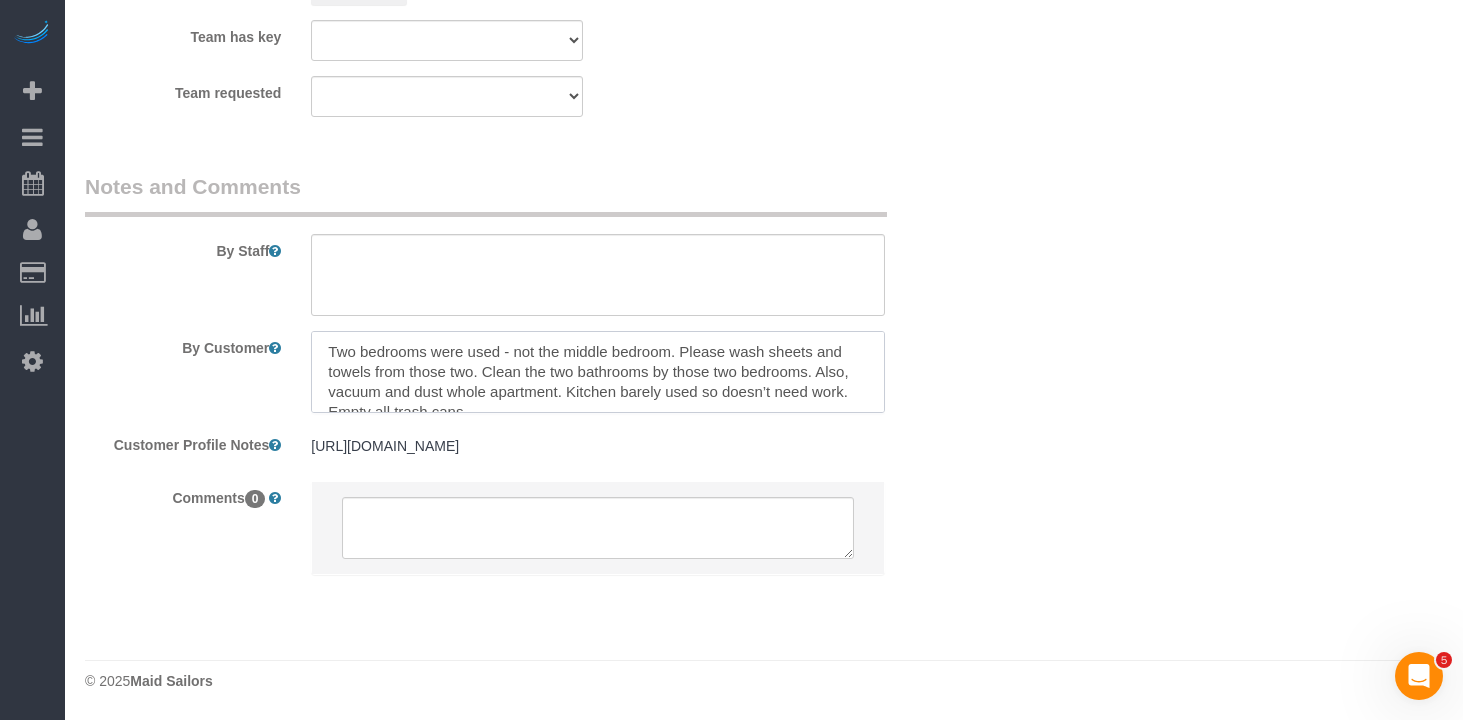 drag, startPoint x: 529, startPoint y: 407, endPoint x: 284, endPoint y: 364, distance: 248.74484 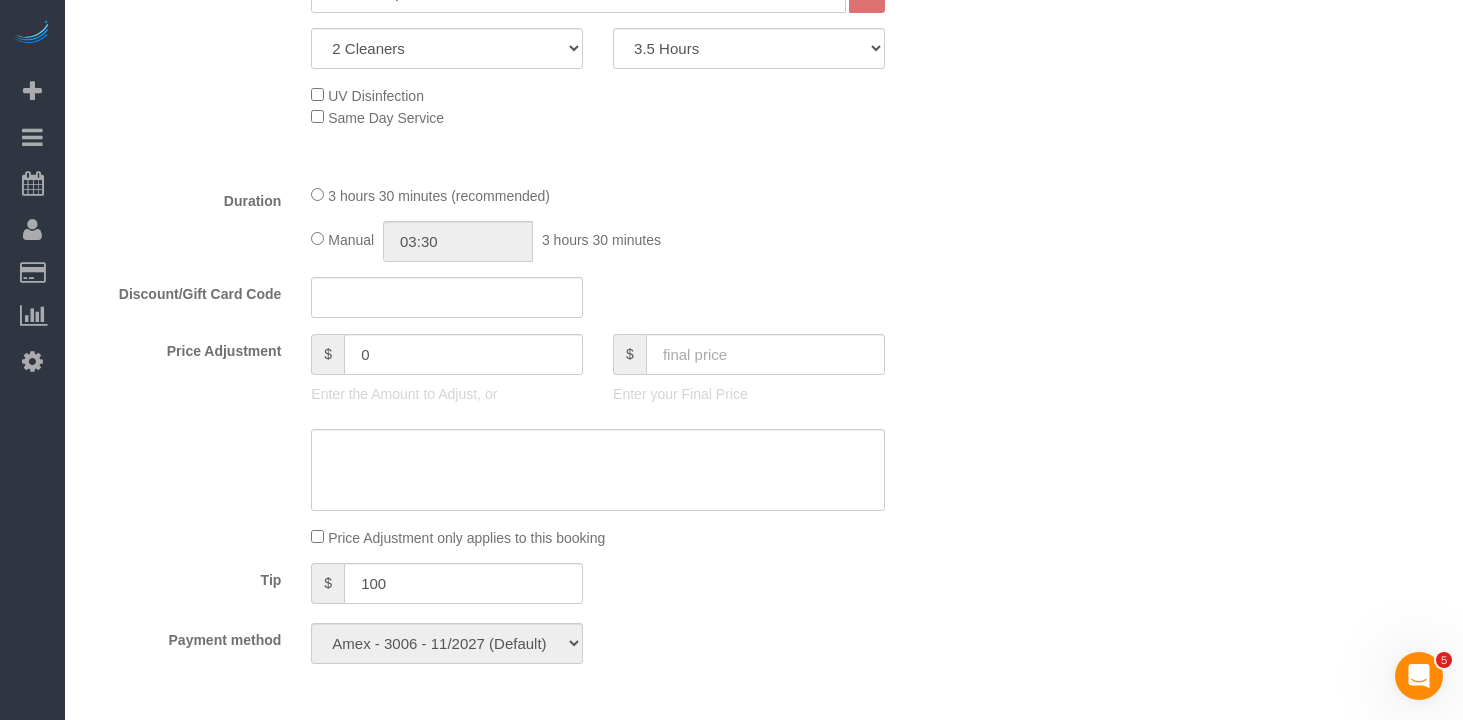 scroll, scrollTop: 0, scrollLeft: 0, axis: both 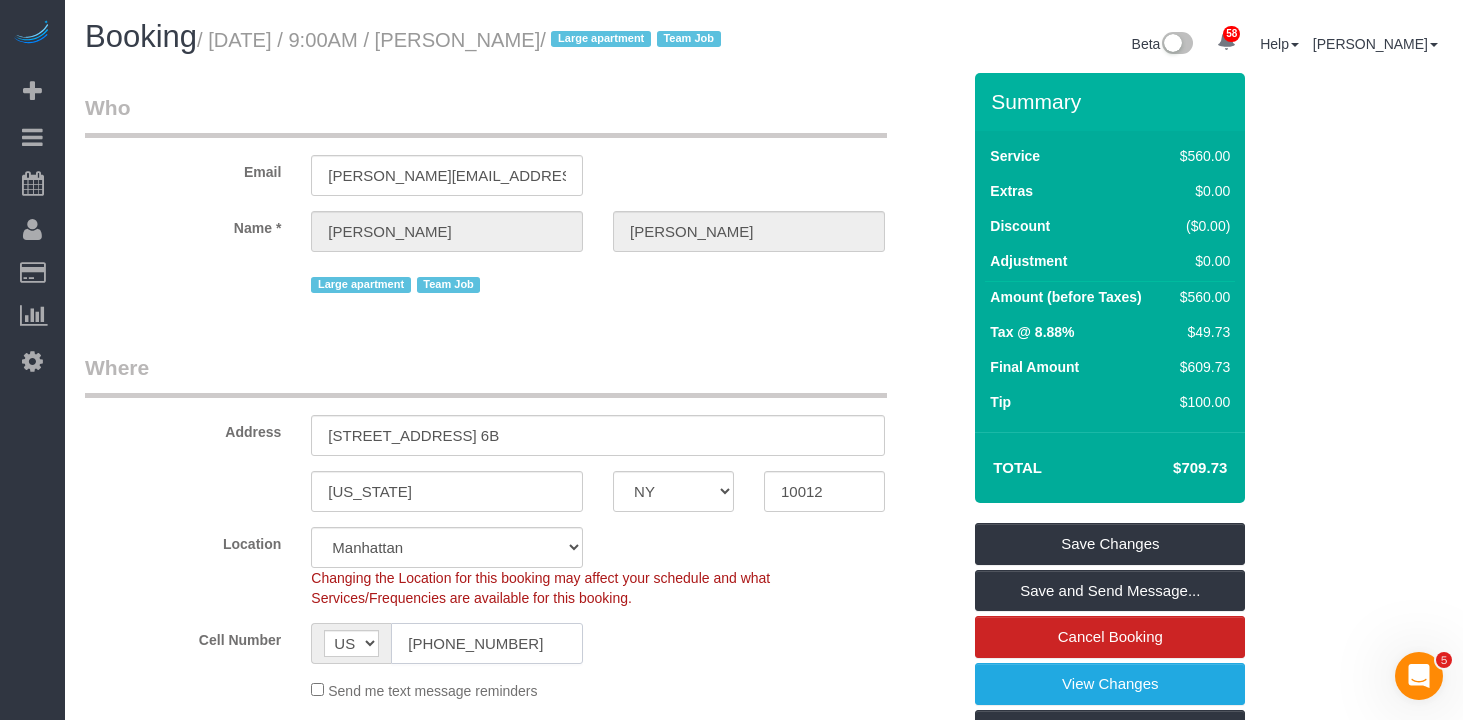 click on "[PHONE_NUMBER]" 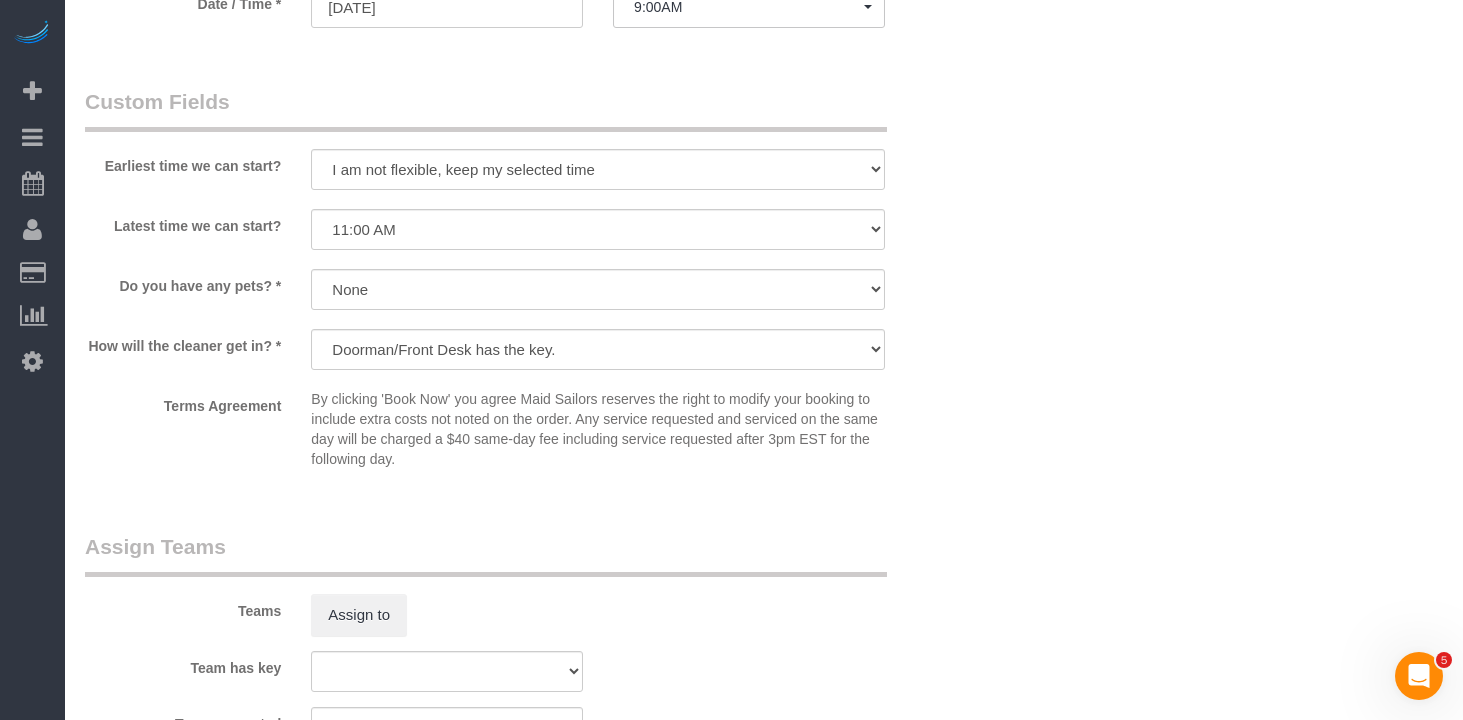 scroll, scrollTop: 1733, scrollLeft: 0, axis: vertical 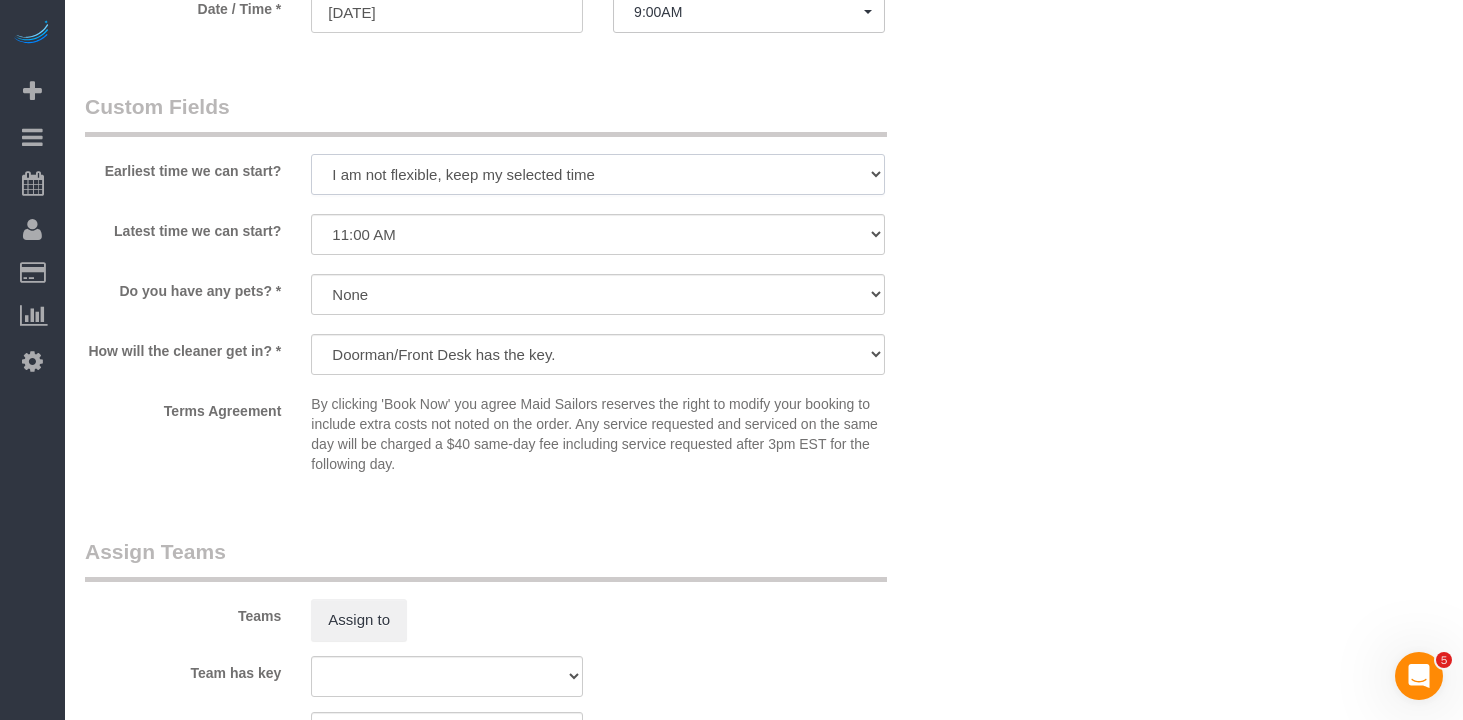 click on "I am not flexible, keep my selected time 8:00 AM 9:00 AM 10:00 AM 11:00 AM 12:00 PM 1:00 PM 2:00 PM 3:00 PM 4:00 PM 5:00 PM 6:00 PM 7:00 PM" at bounding box center [598, 174] 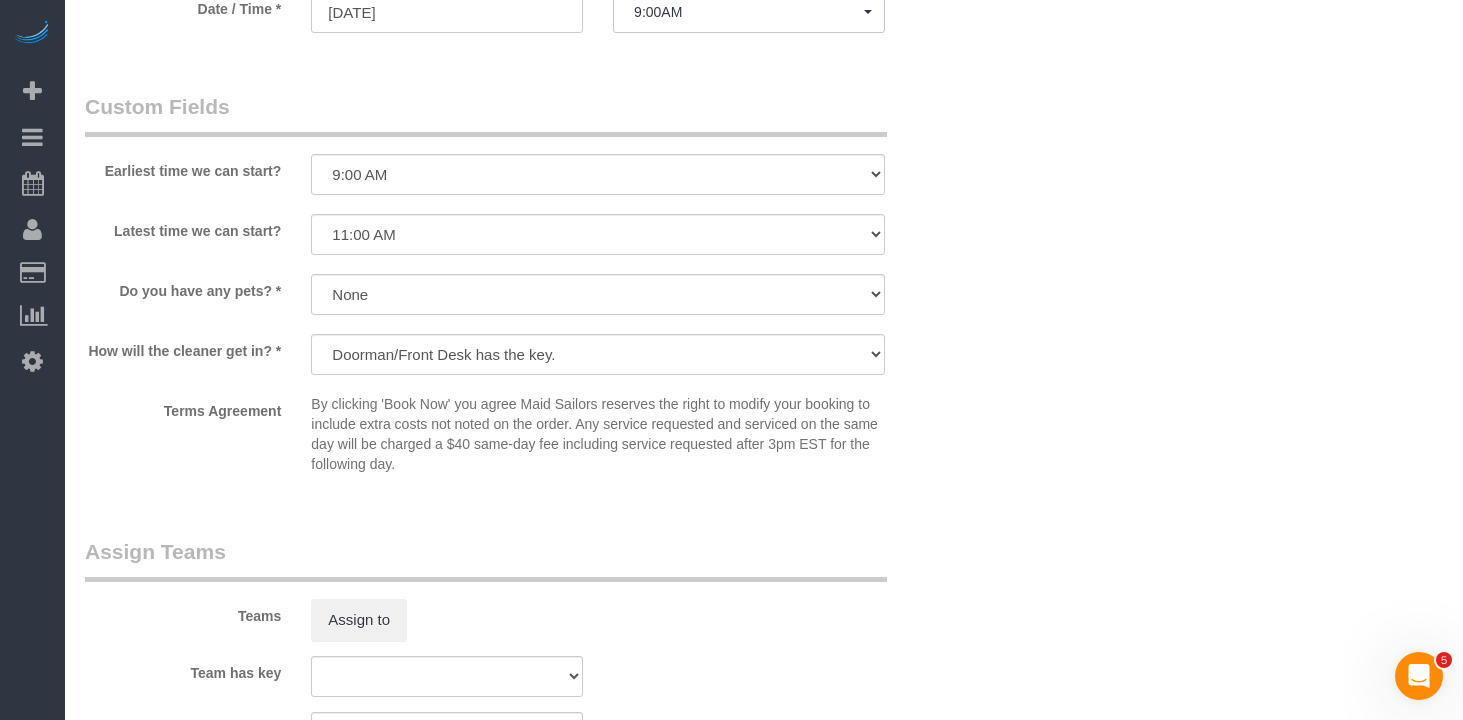 click on "Who
Email
stephanie.zilberman@gmail.com
Name *
Stephanie
Zilberman
Large apartment
Team Job
Where
Address
151 Wooster Street, Apt. 6B
New York
AK
AL
AR
AZ
CA
CO
CT
DC
DE
FL
GA
HI
IA
ID
IL
IN
KS
KY
LA
MA
MD
ME
MI
MN
MO
MS" at bounding box center [764, -187] 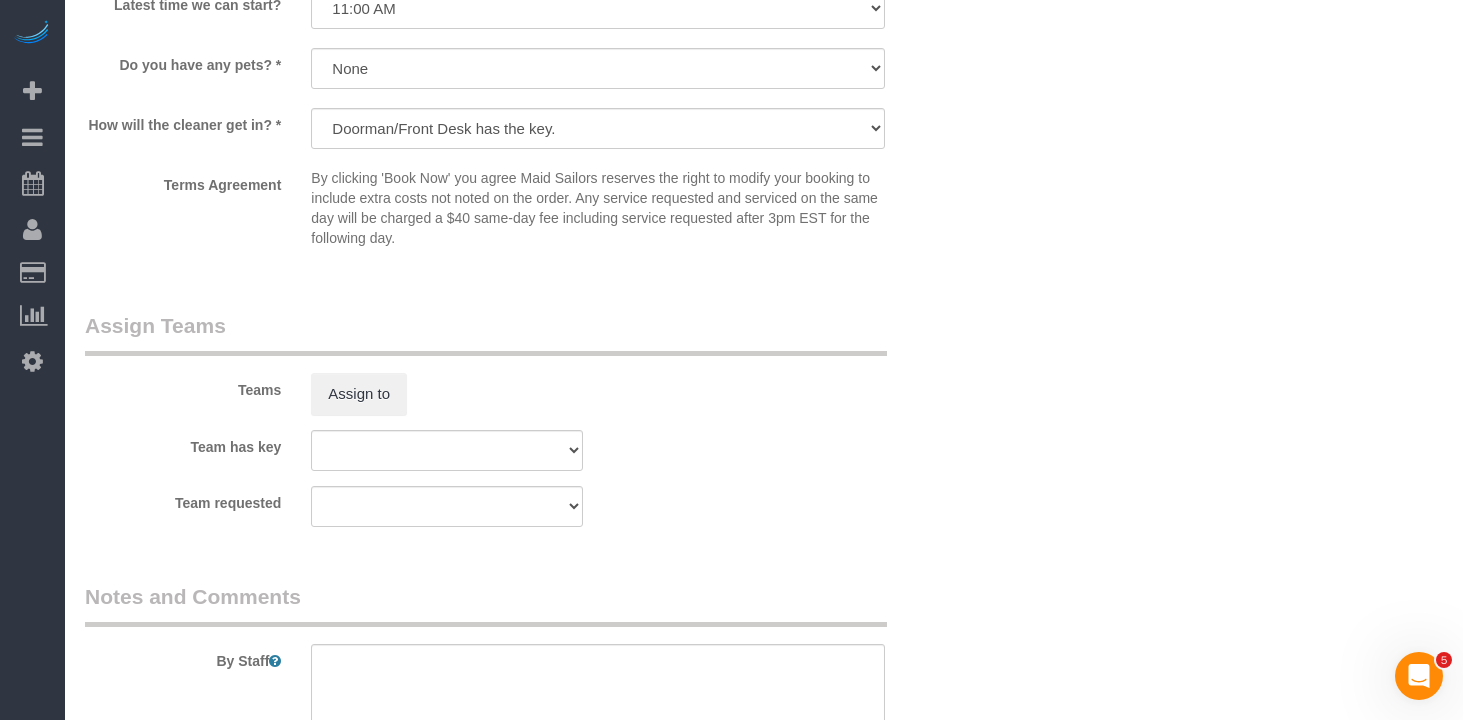 scroll, scrollTop: 1961, scrollLeft: 0, axis: vertical 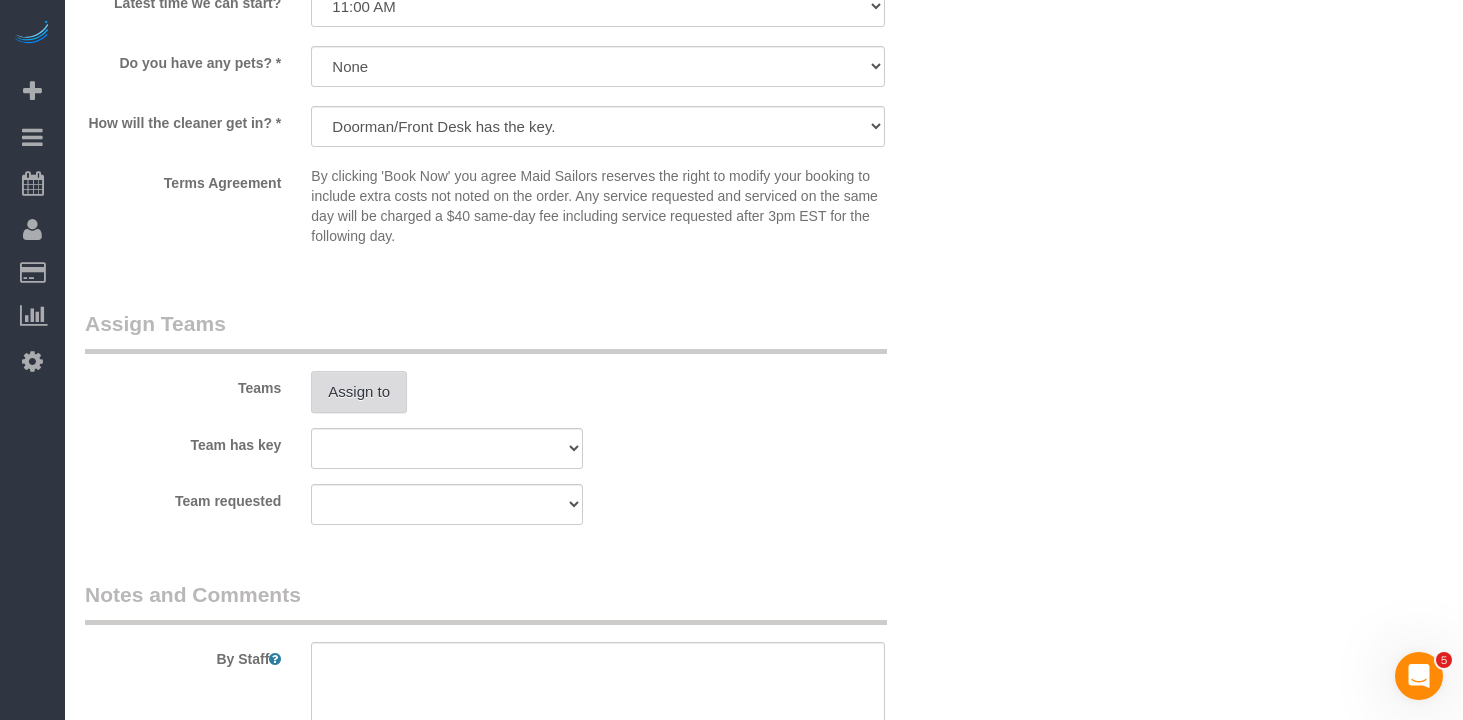 click on "Assign to" at bounding box center (359, 392) 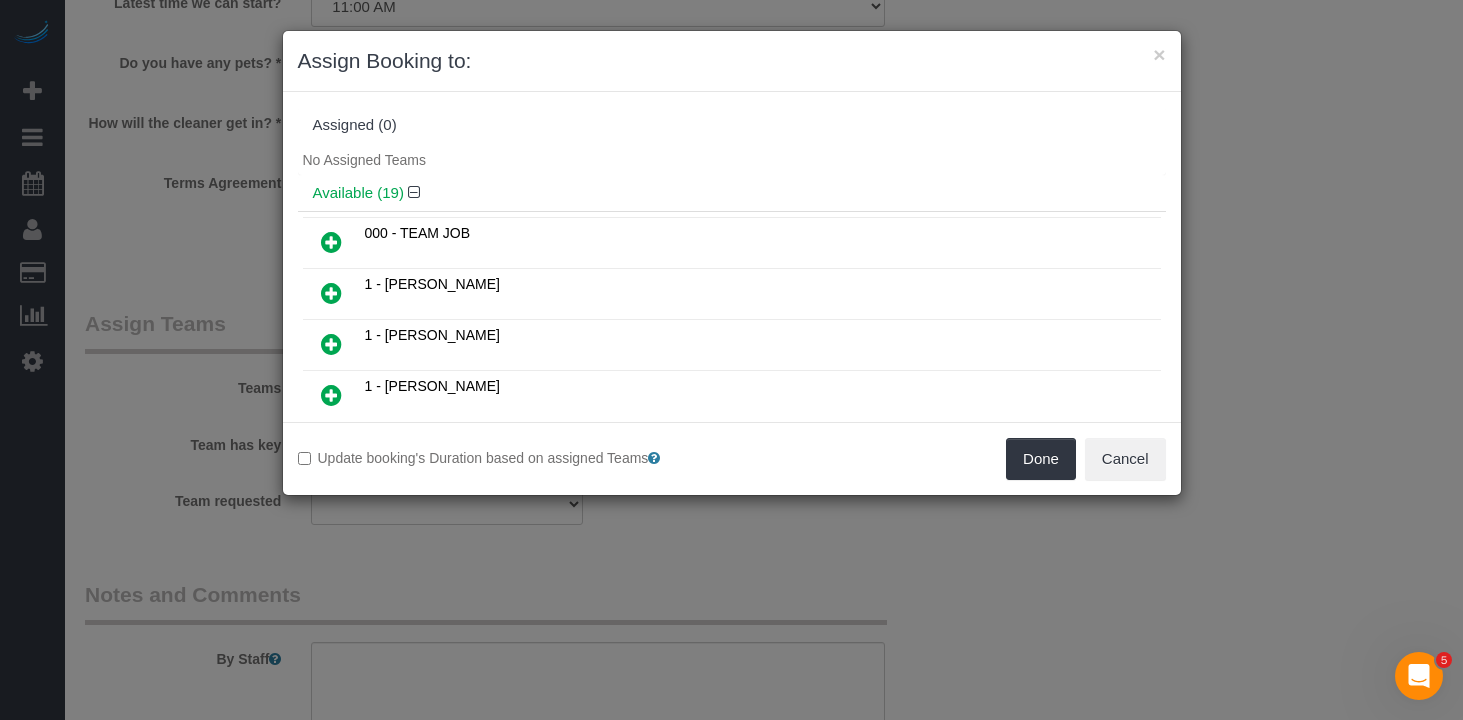 click at bounding box center (331, 242) 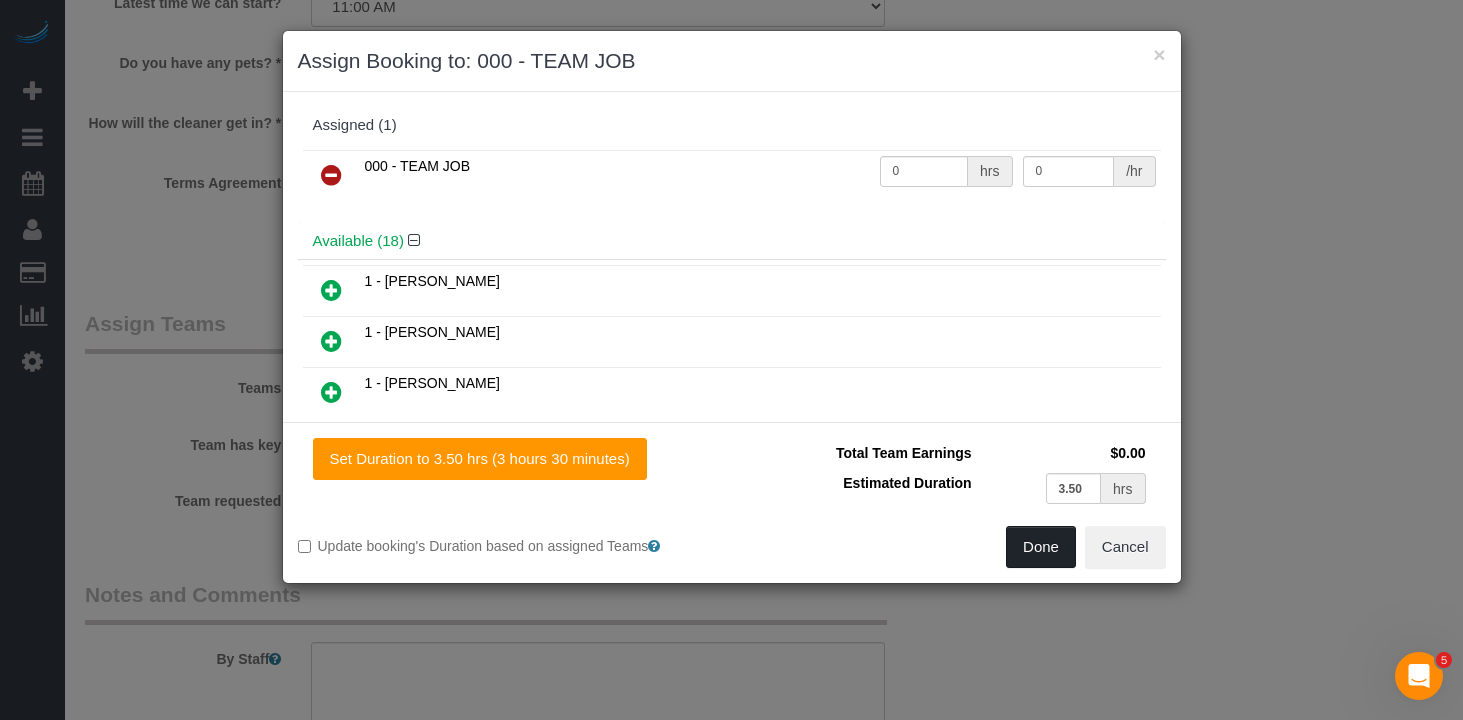 click on "Done" at bounding box center [1041, 547] 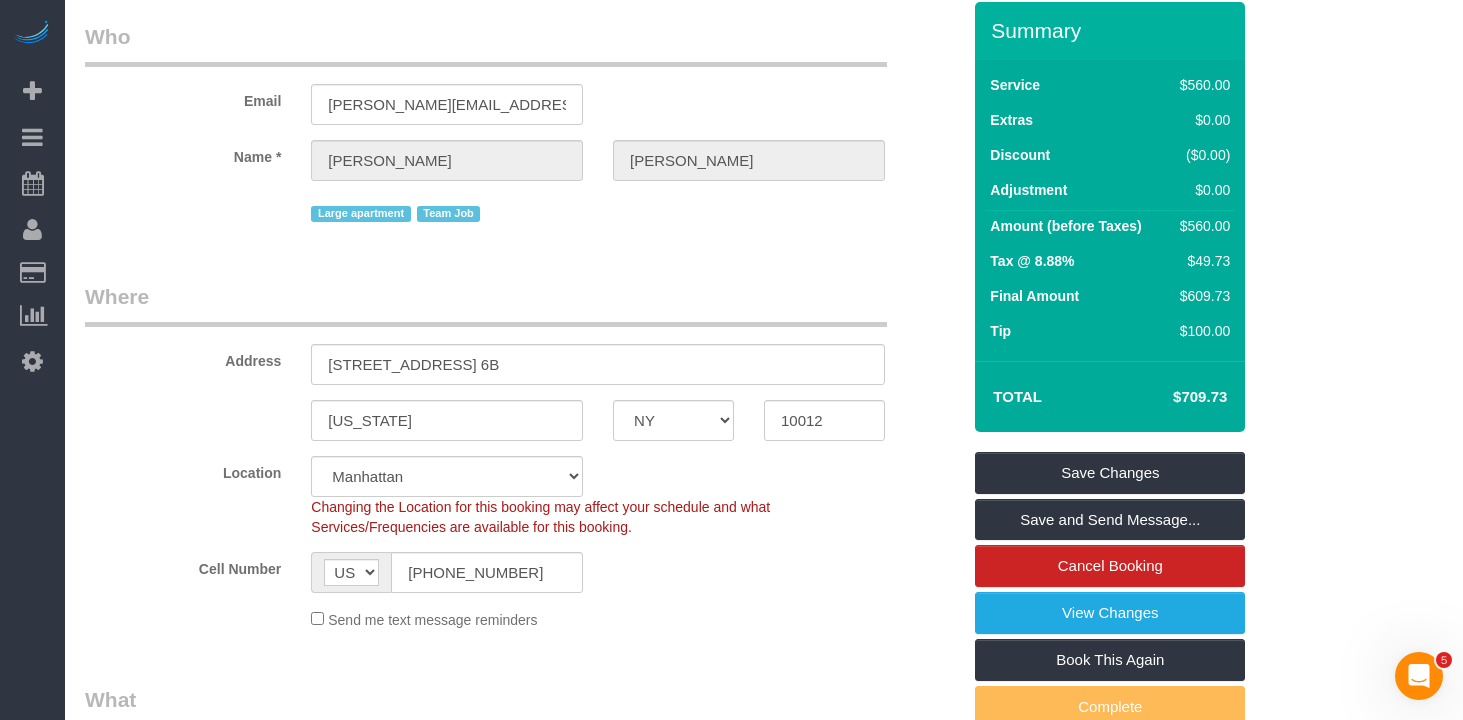 scroll, scrollTop: 57, scrollLeft: 0, axis: vertical 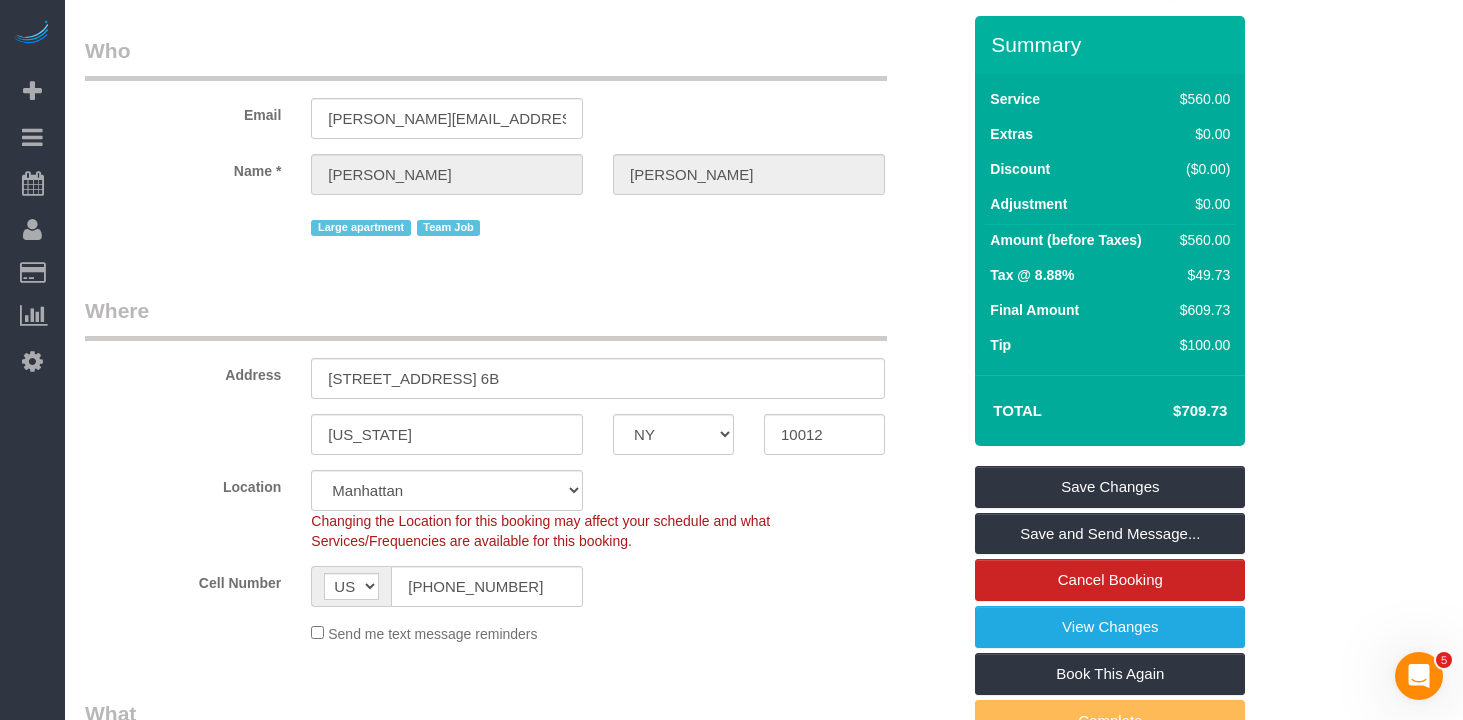 click on "Who
Email
stephanie.zilberman@gmail.com
Name *
Stephanie
Zilberman
Large apartment
Team Job" at bounding box center [522, 146] 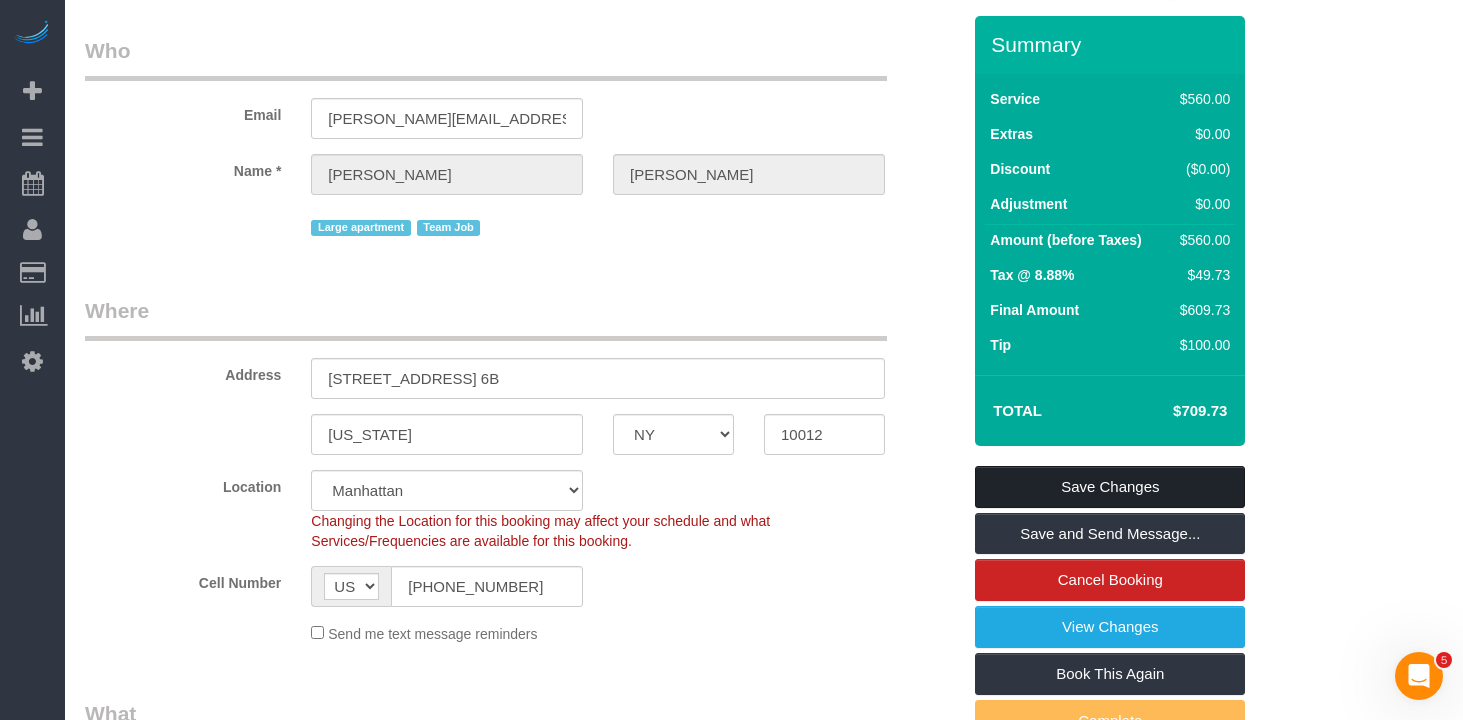 click on "Save Changes" at bounding box center [1110, 487] 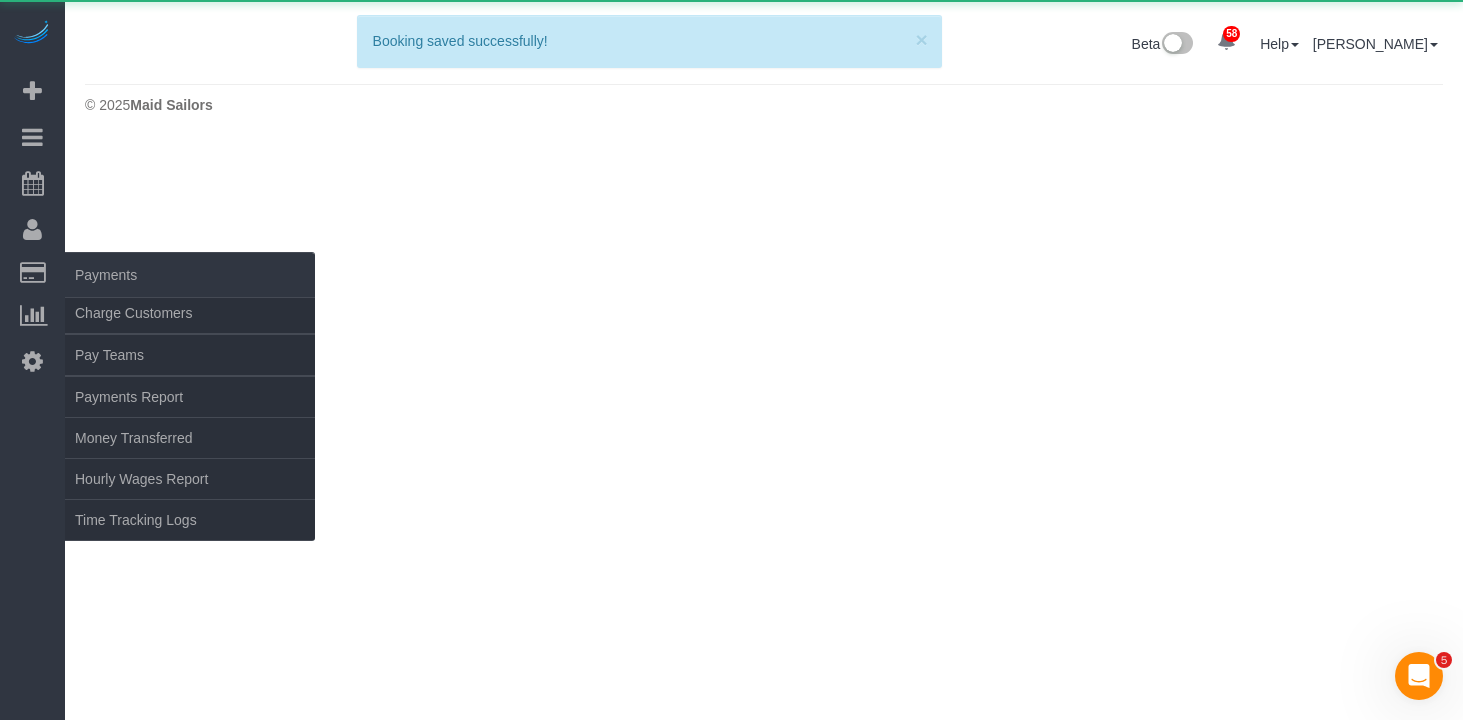 scroll, scrollTop: 0, scrollLeft: 0, axis: both 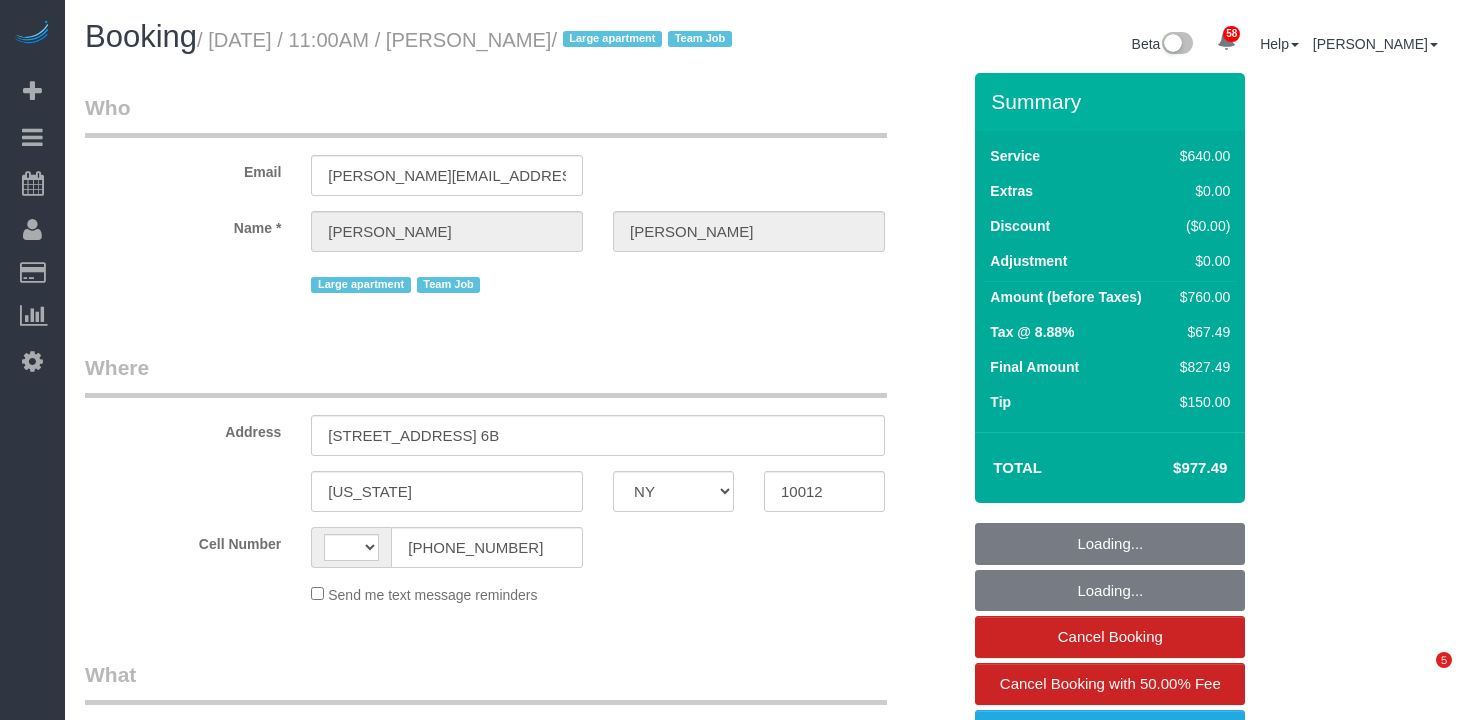 select on "NY" 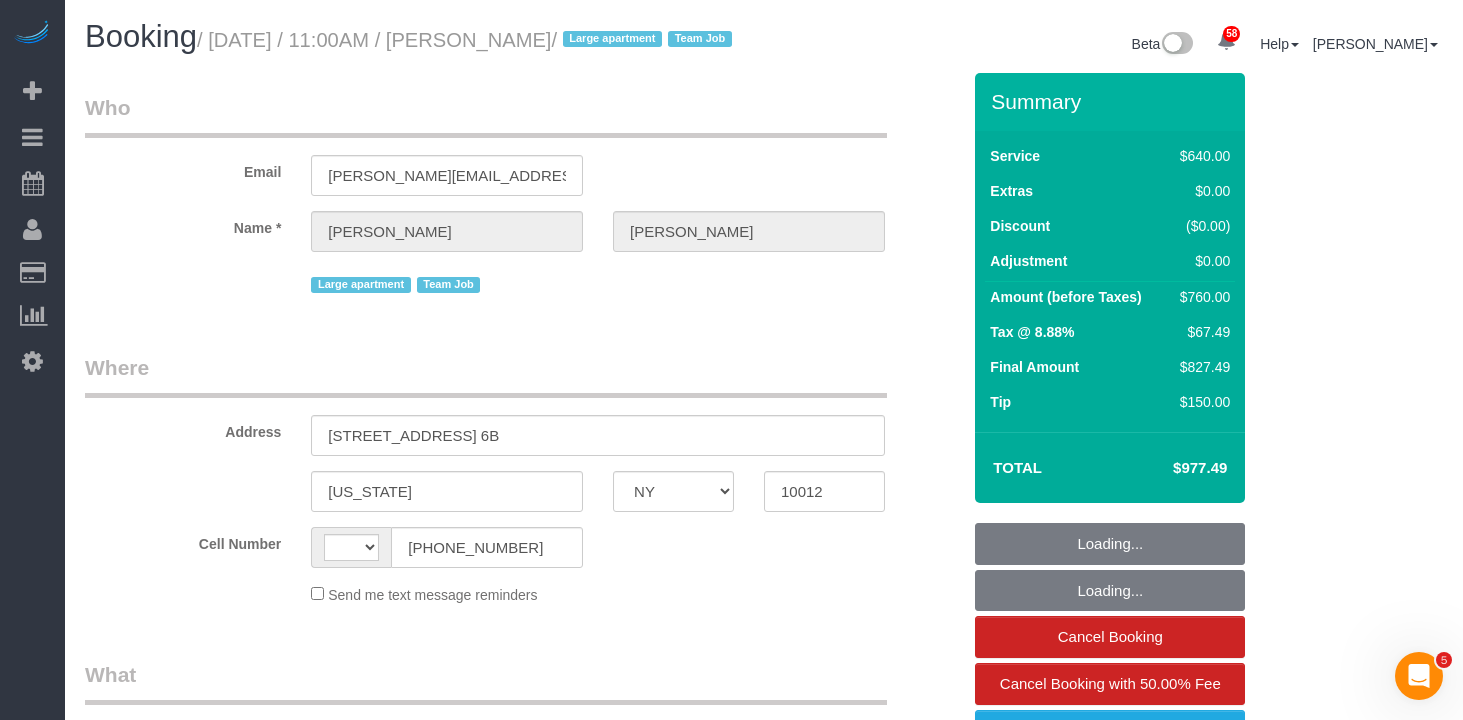 scroll, scrollTop: 0, scrollLeft: 0, axis: both 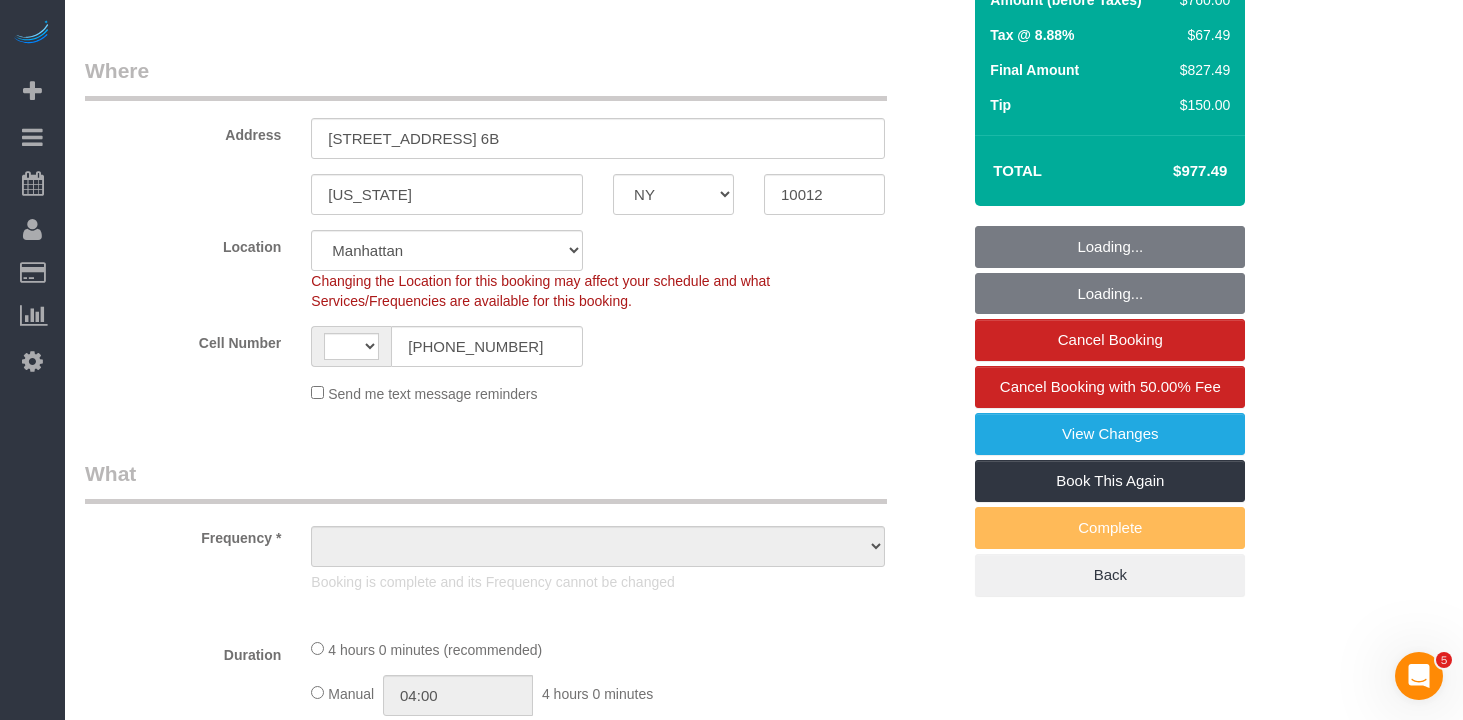 select on "number:57" 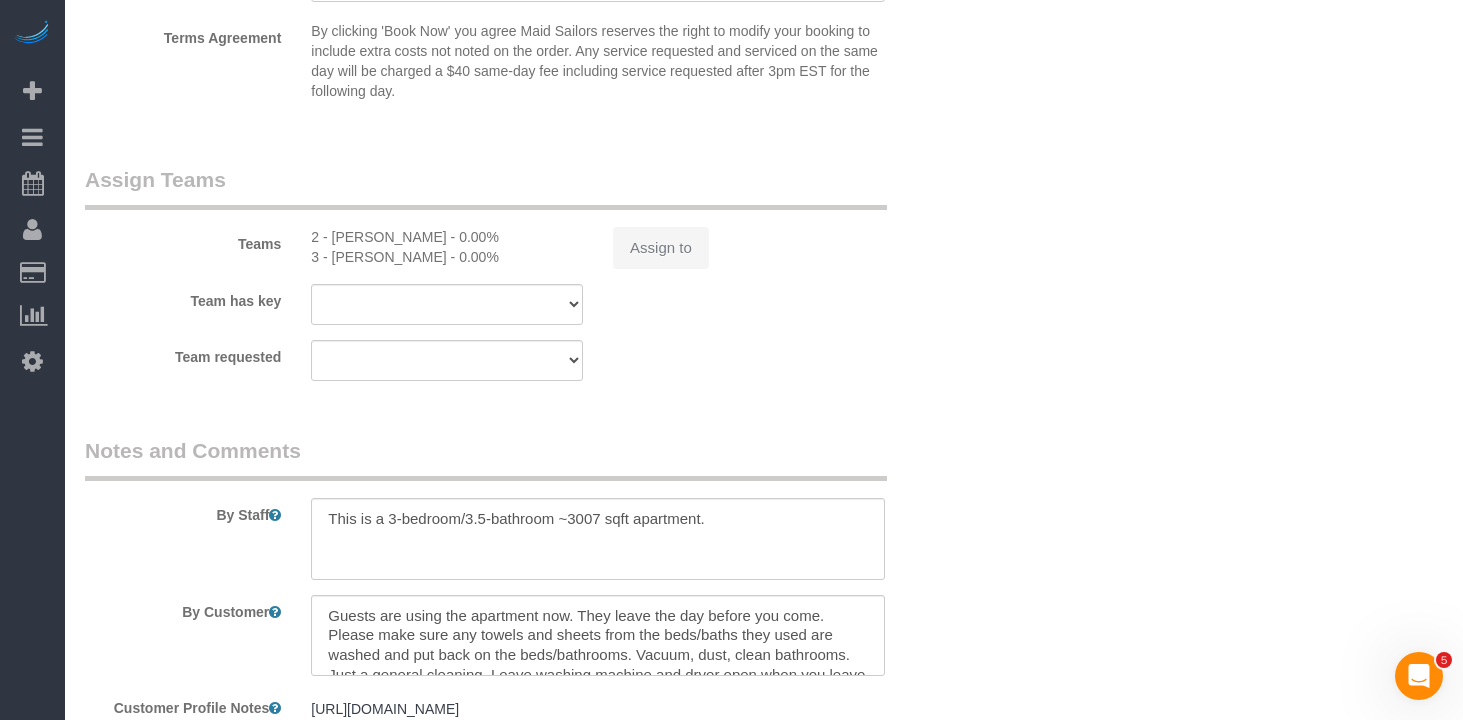 select on "string:[GEOGRAPHIC_DATA]" 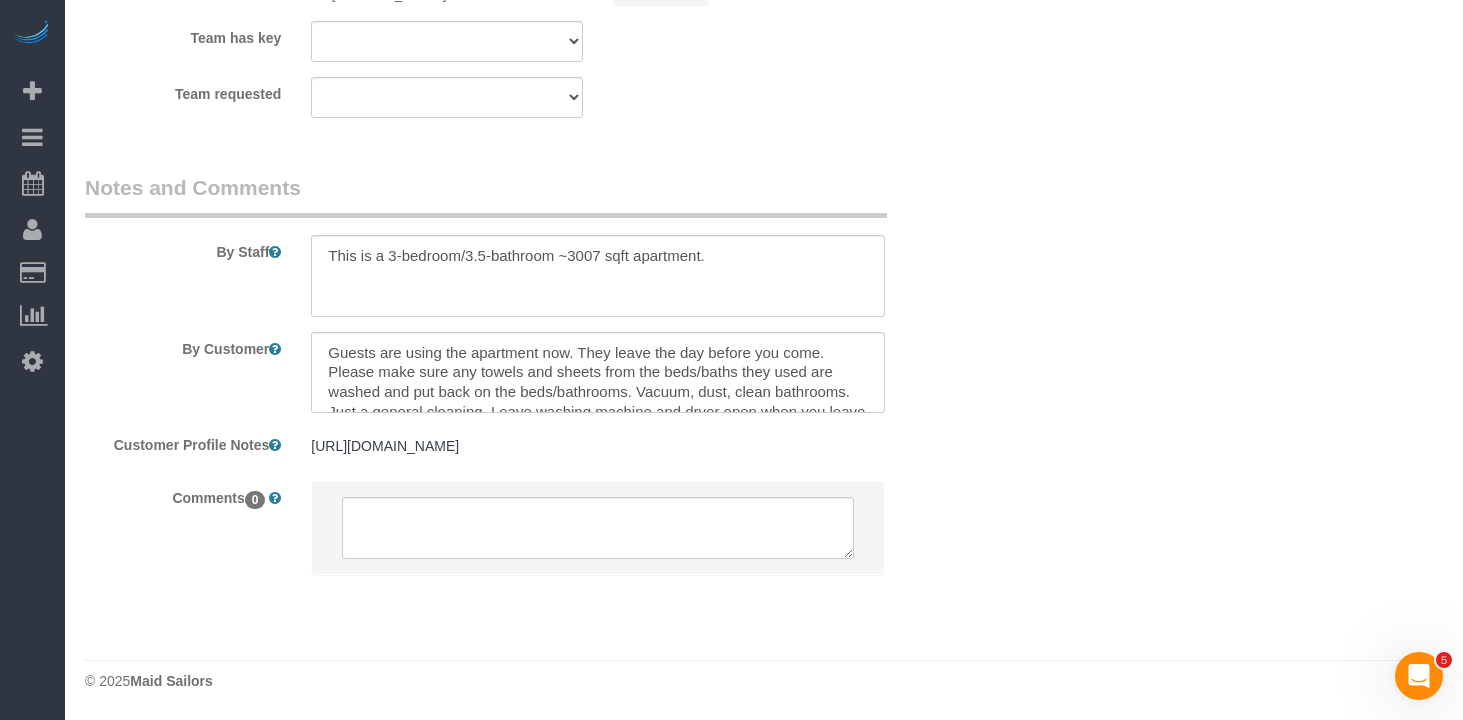 scroll, scrollTop: 2493, scrollLeft: 0, axis: vertical 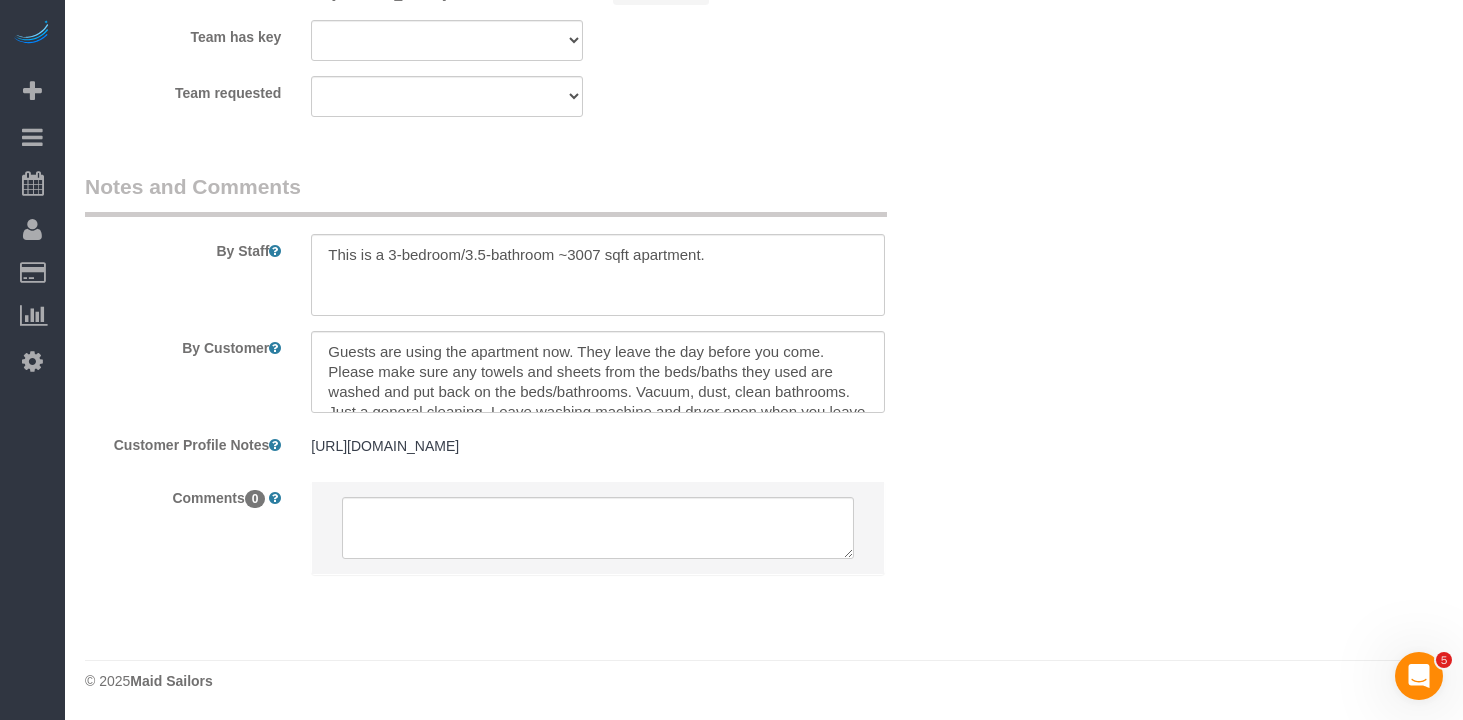 select on "object:1081" 